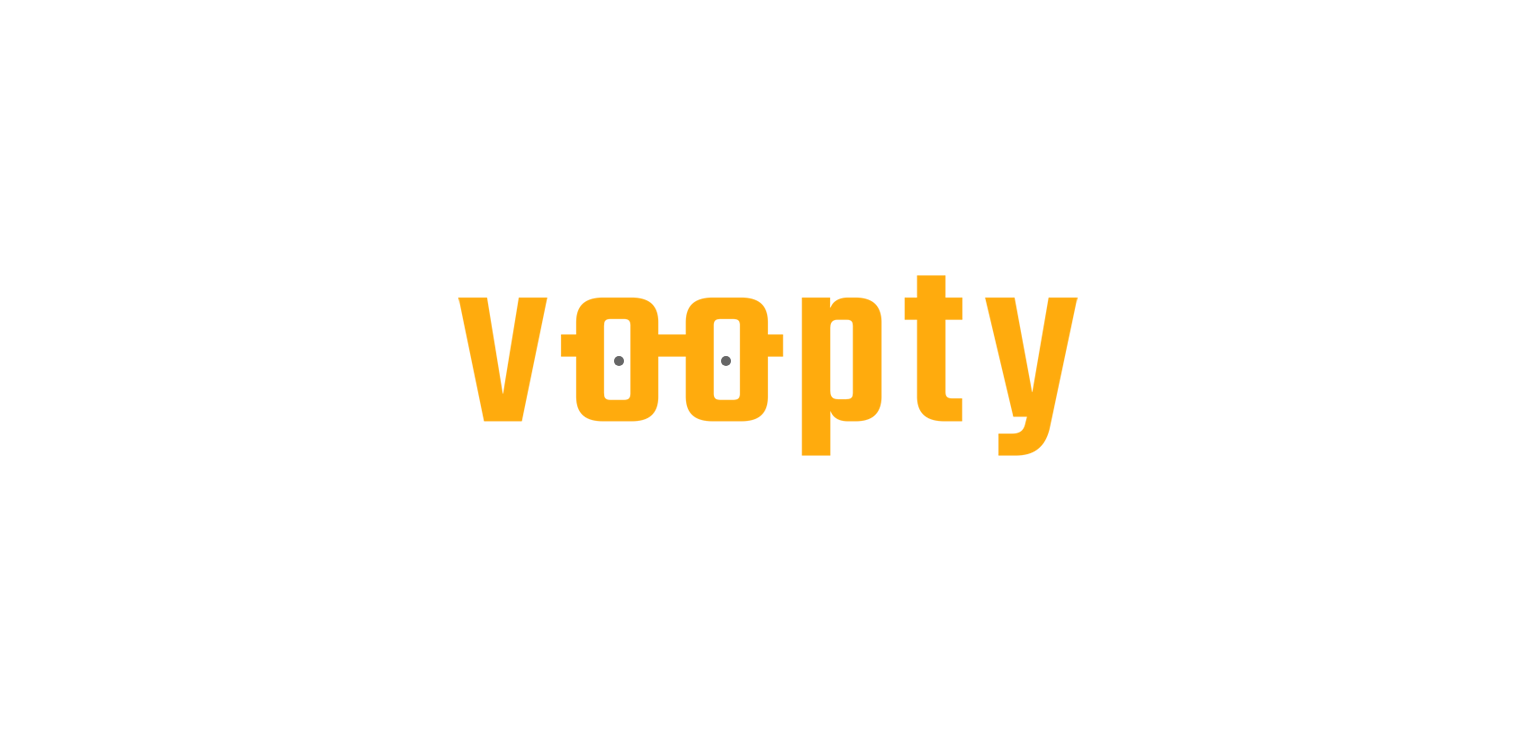 scroll, scrollTop: 0, scrollLeft: 0, axis: both 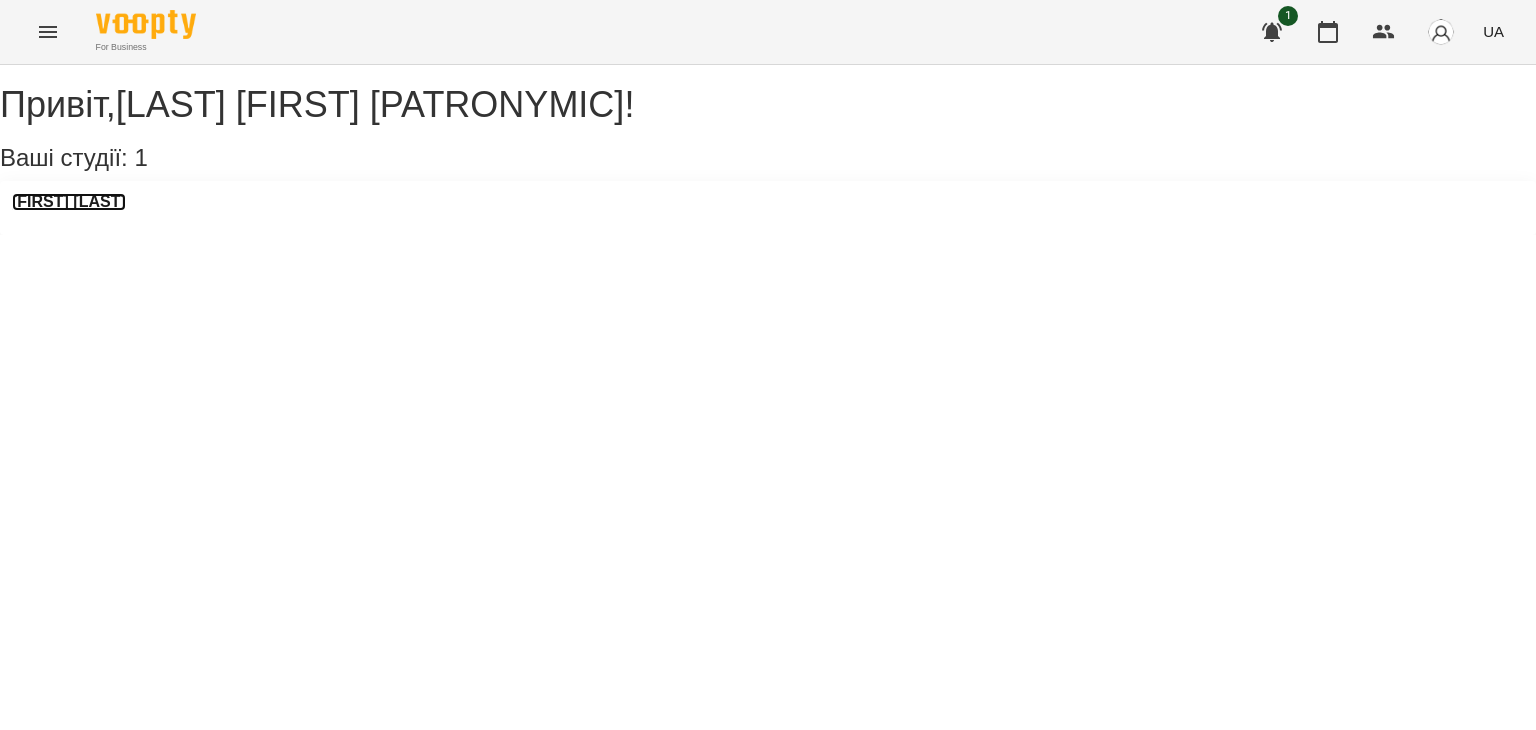 click on "Jules Kostiuk" at bounding box center (69, 202) 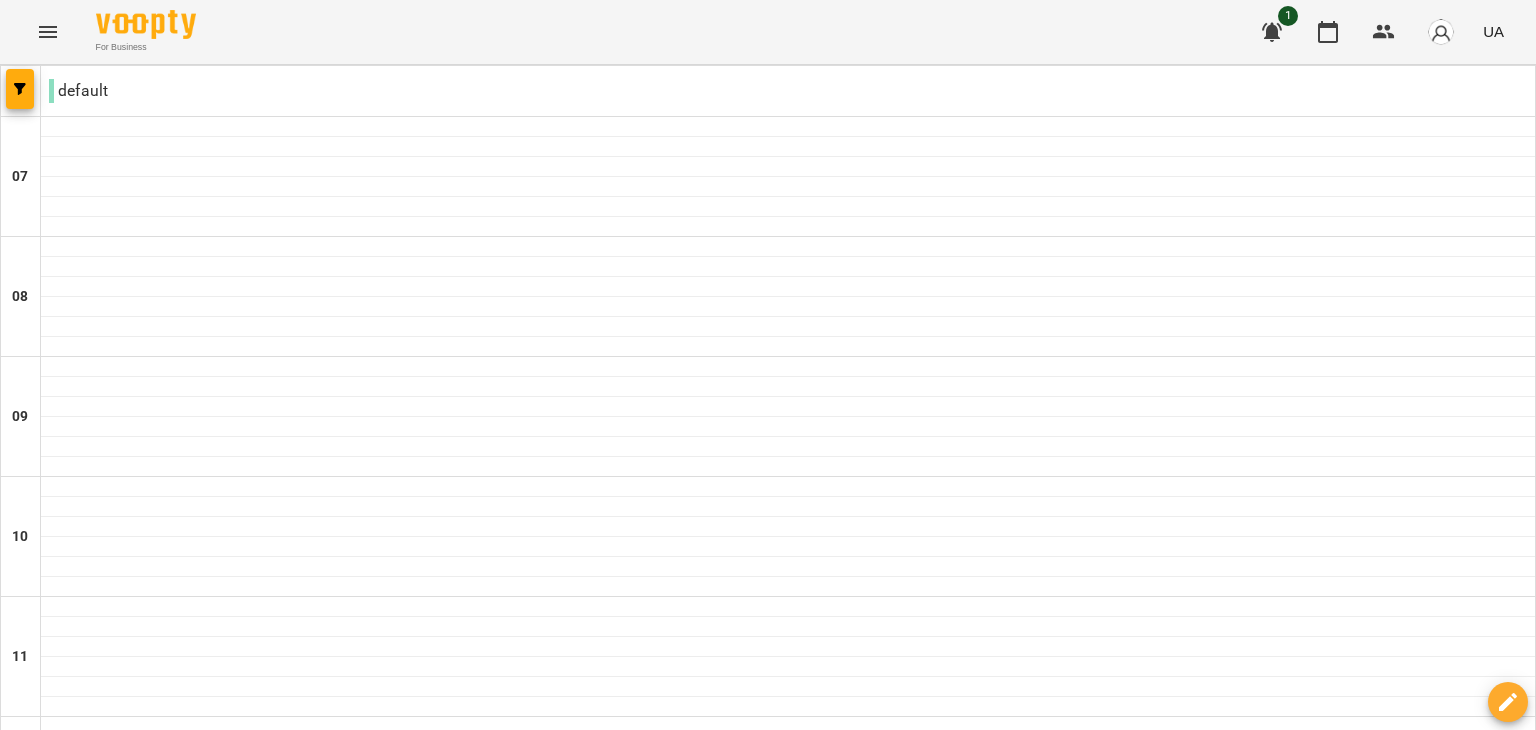 click at bounding box center [867, 2128] 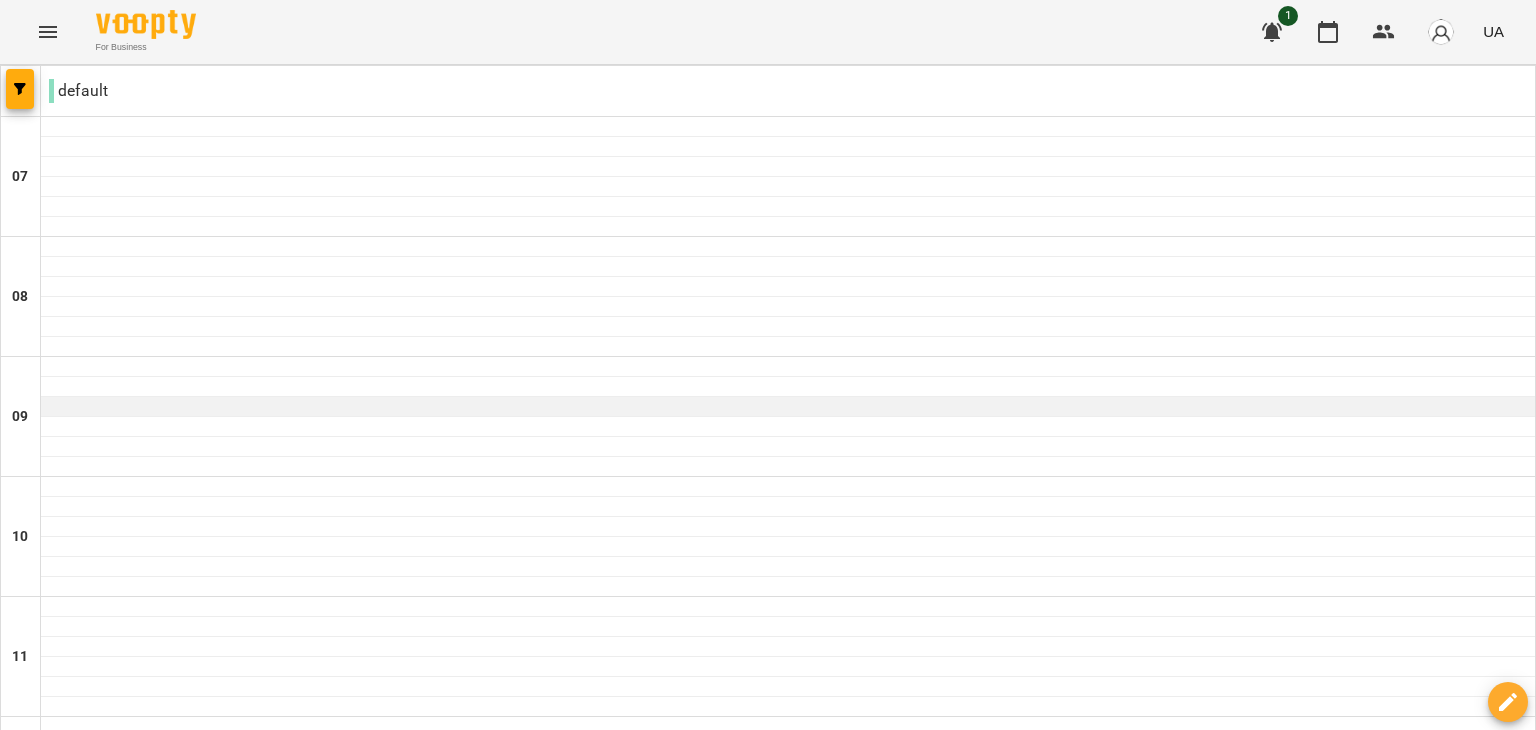 scroll, scrollTop: 300, scrollLeft: 0, axis: vertical 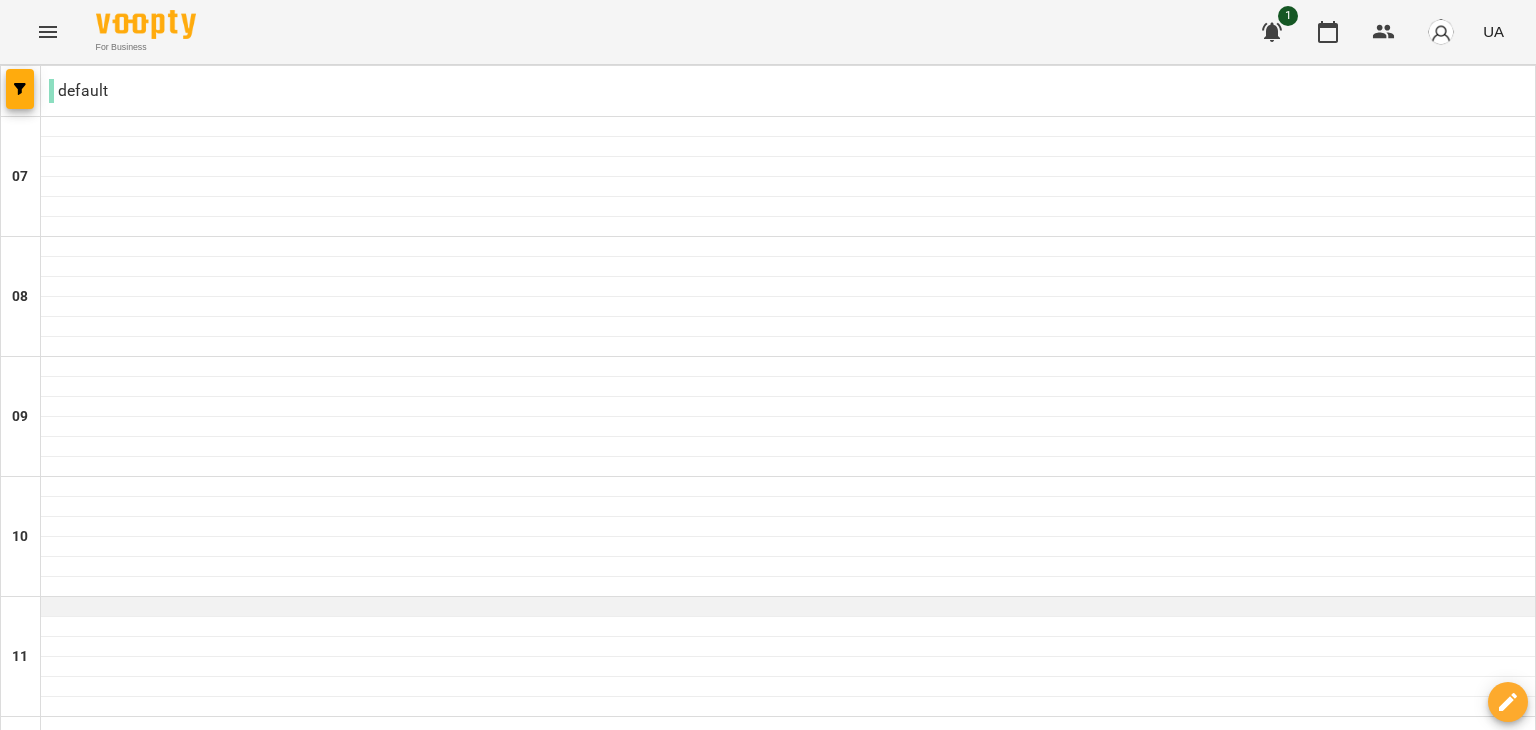 click at bounding box center (788, 607) 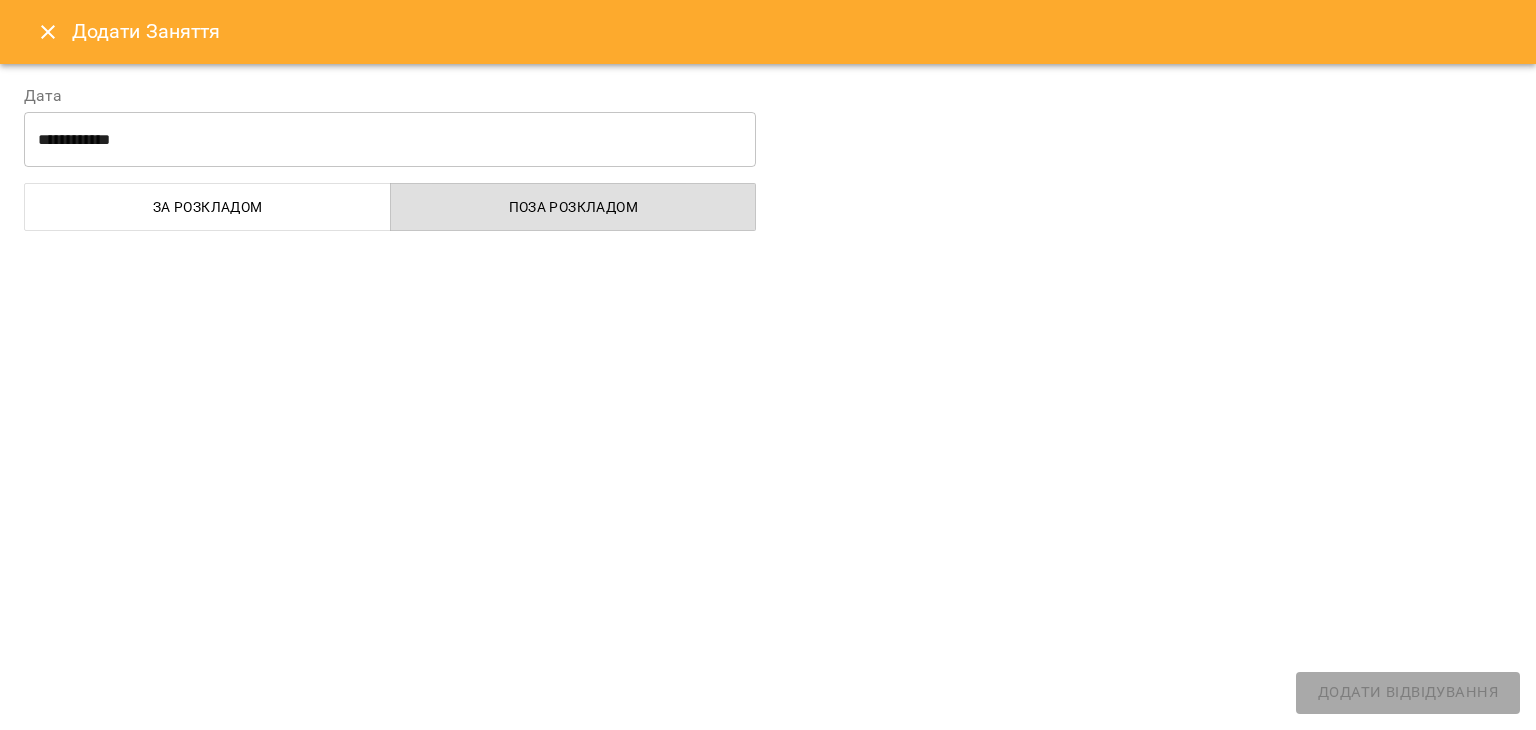 select on "**********" 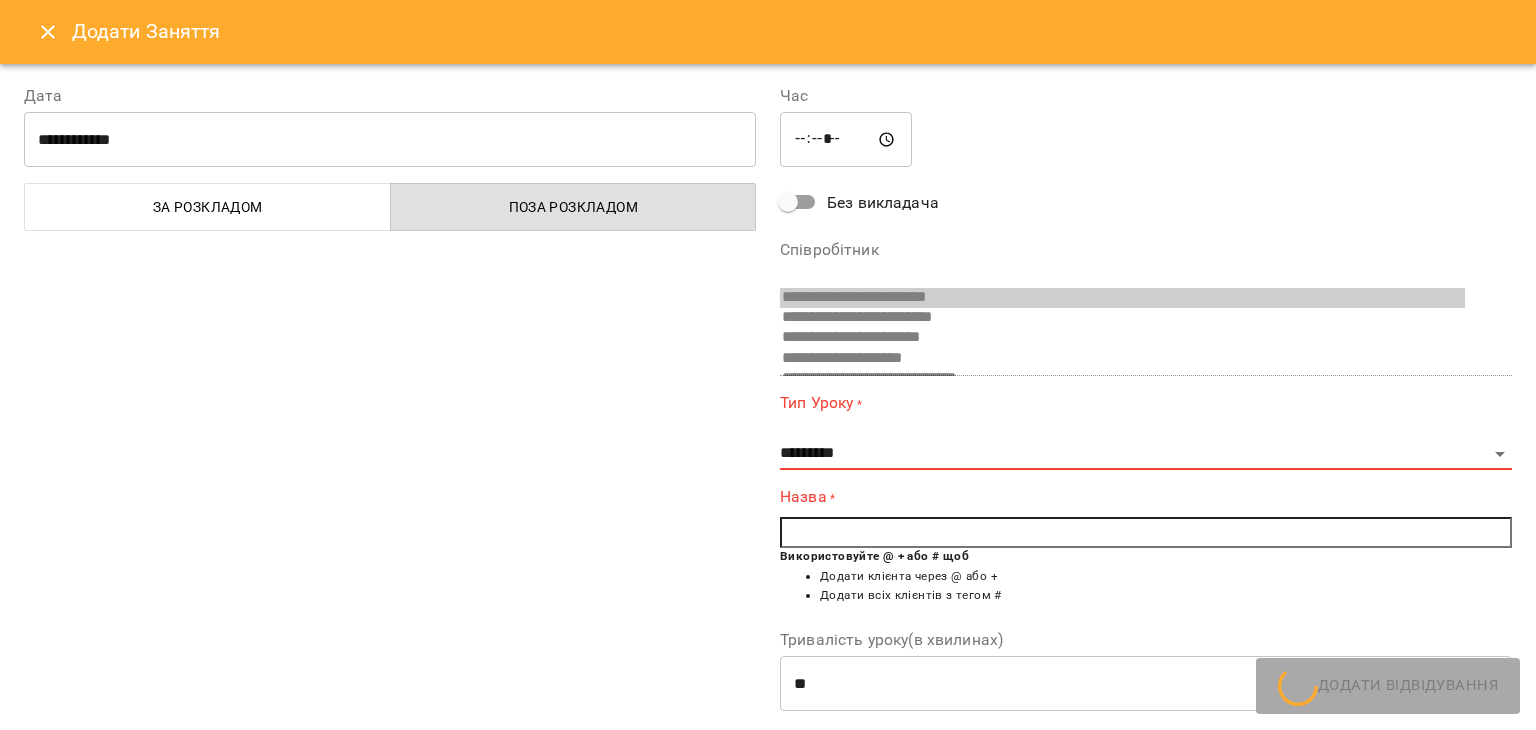 scroll, scrollTop: 154, scrollLeft: 0, axis: vertical 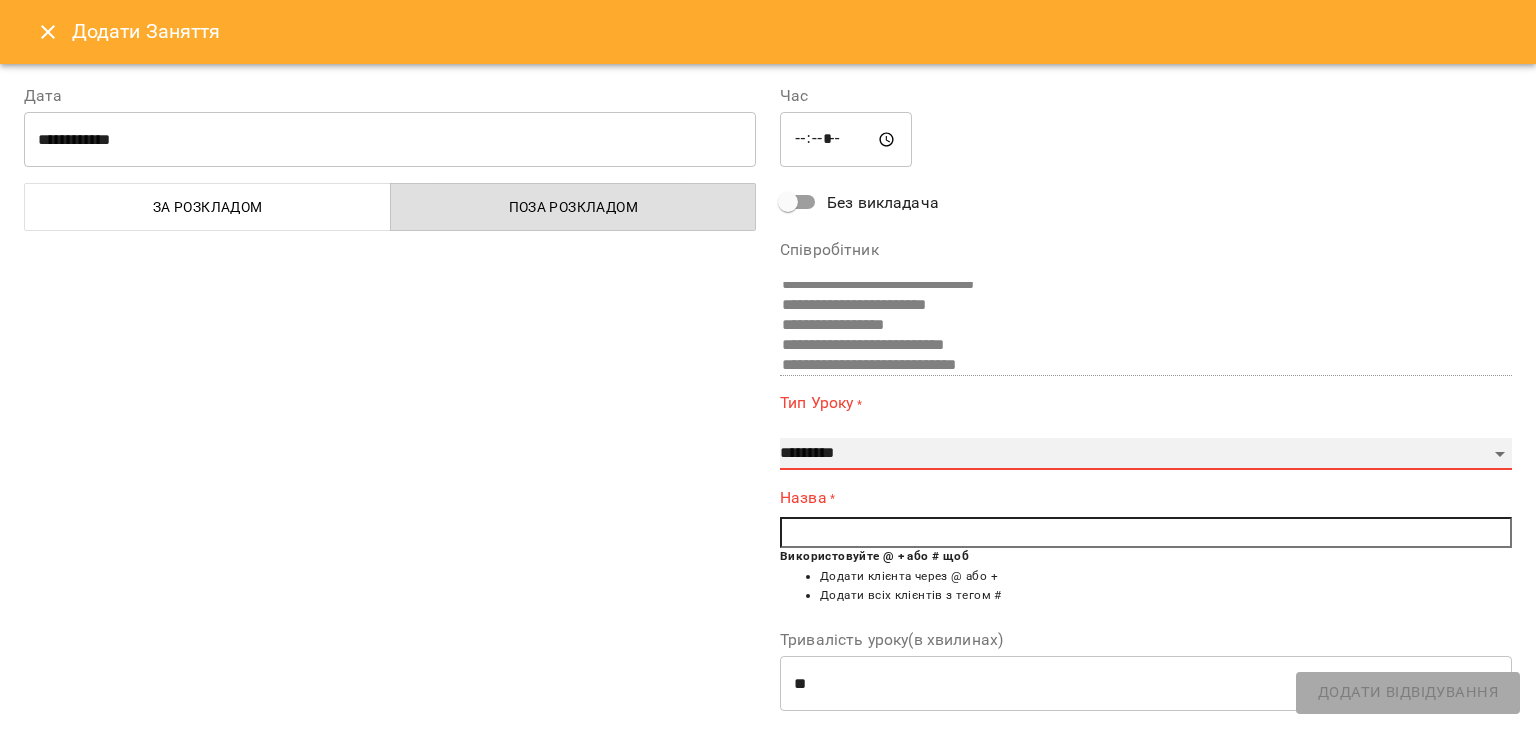 click on "**********" at bounding box center [1146, 454] 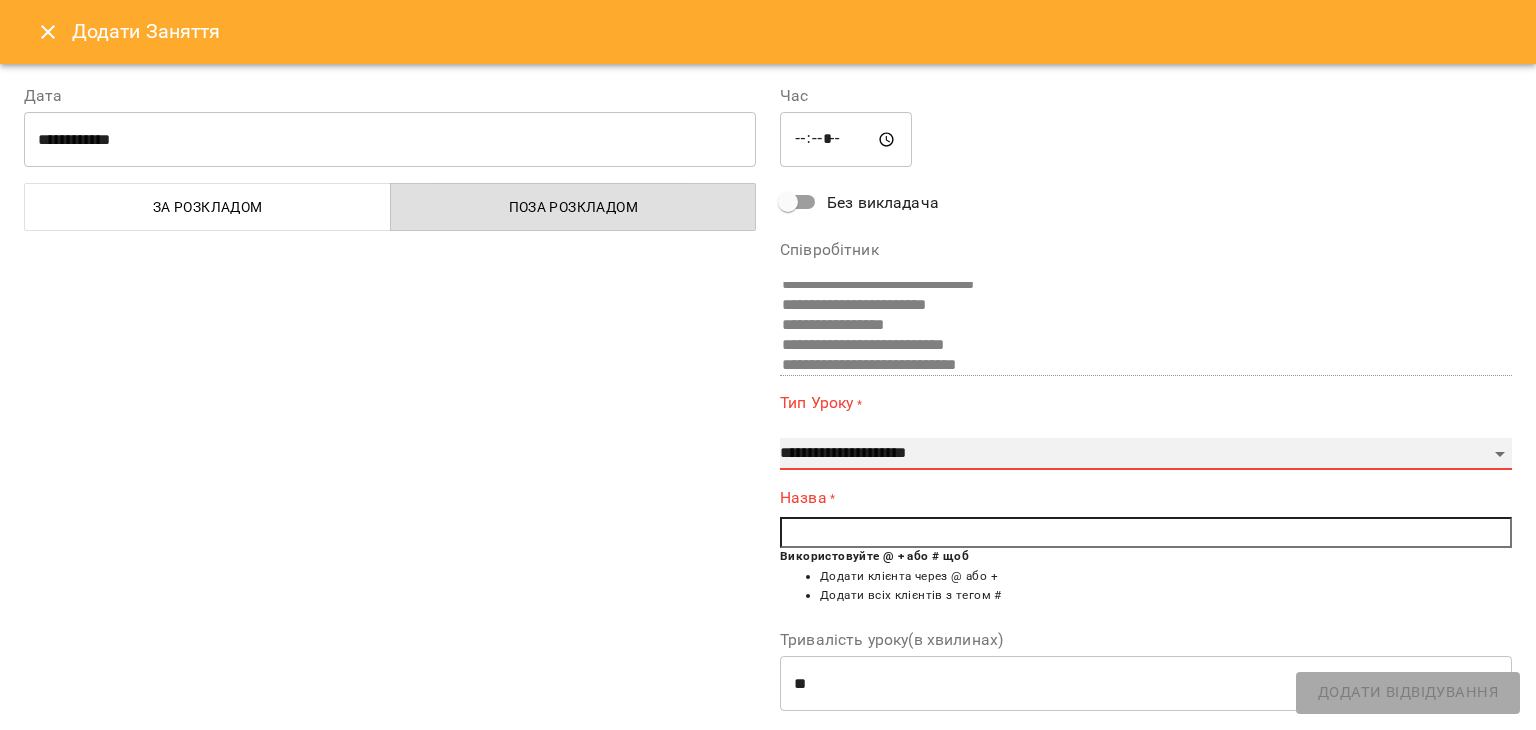 click on "**********" at bounding box center (1146, 454) 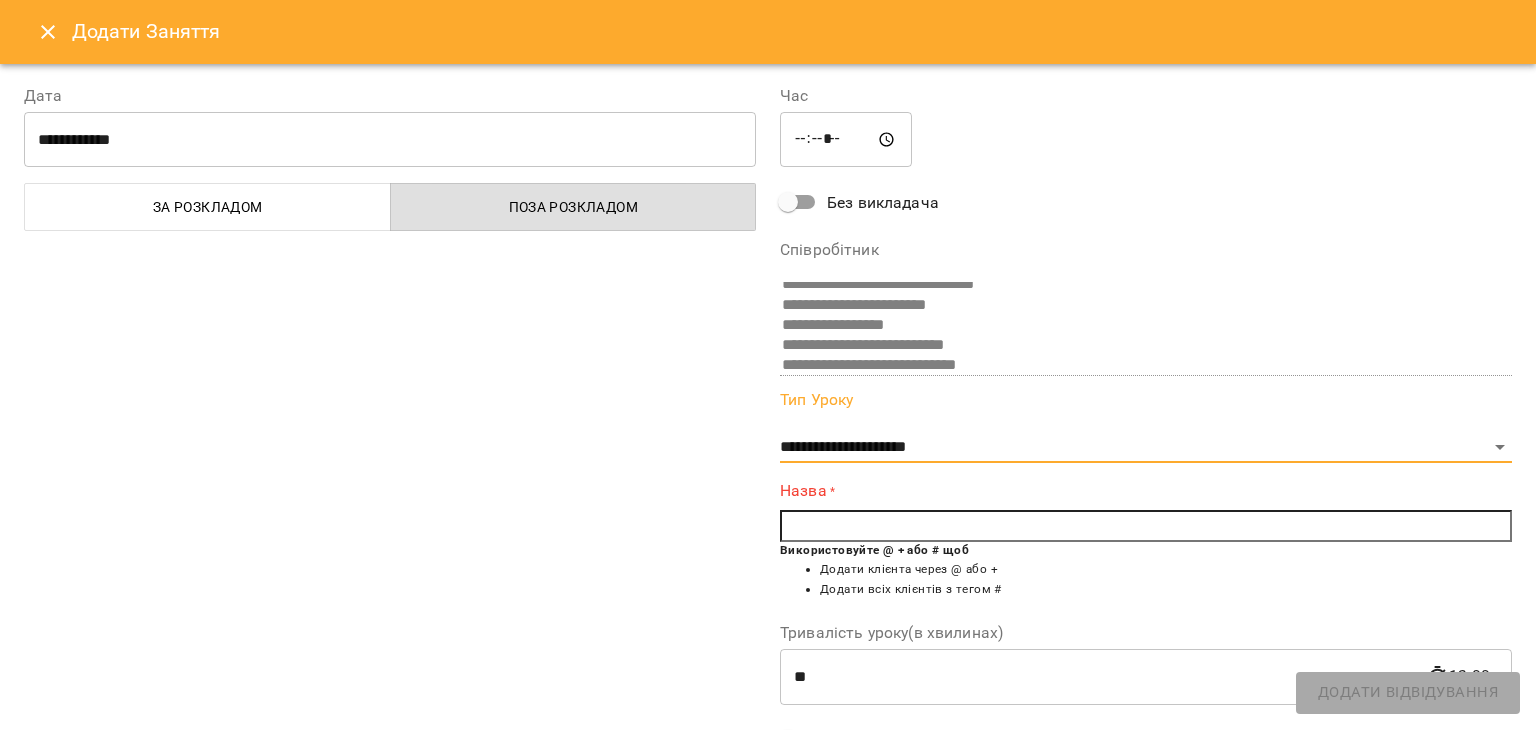 click on "Використовуйте @ + або # щоб Додати клієнта через @ або + Додати всіх клієнтів з тегом #" at bounding box center [1146, 575] 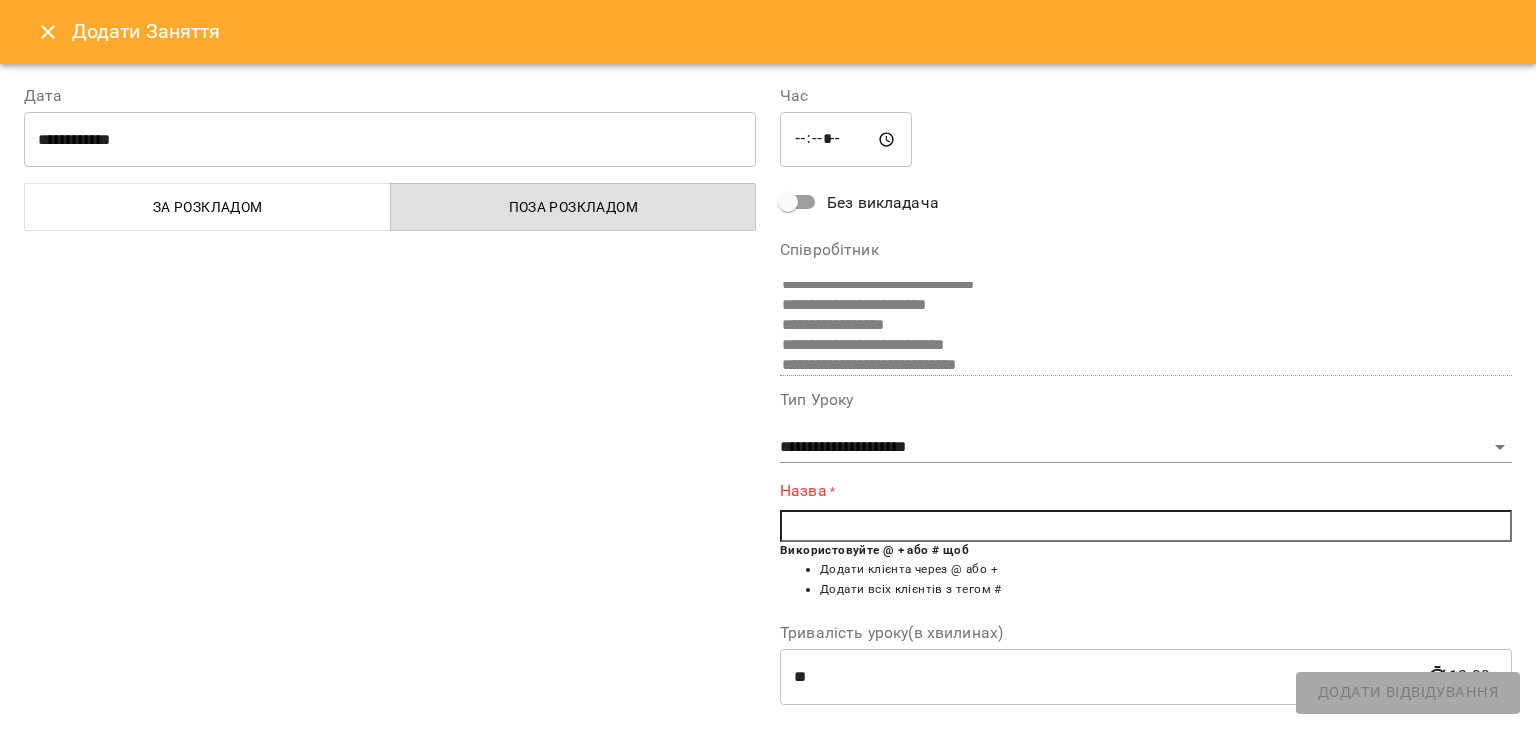 click at bounding box center (1146, 526) 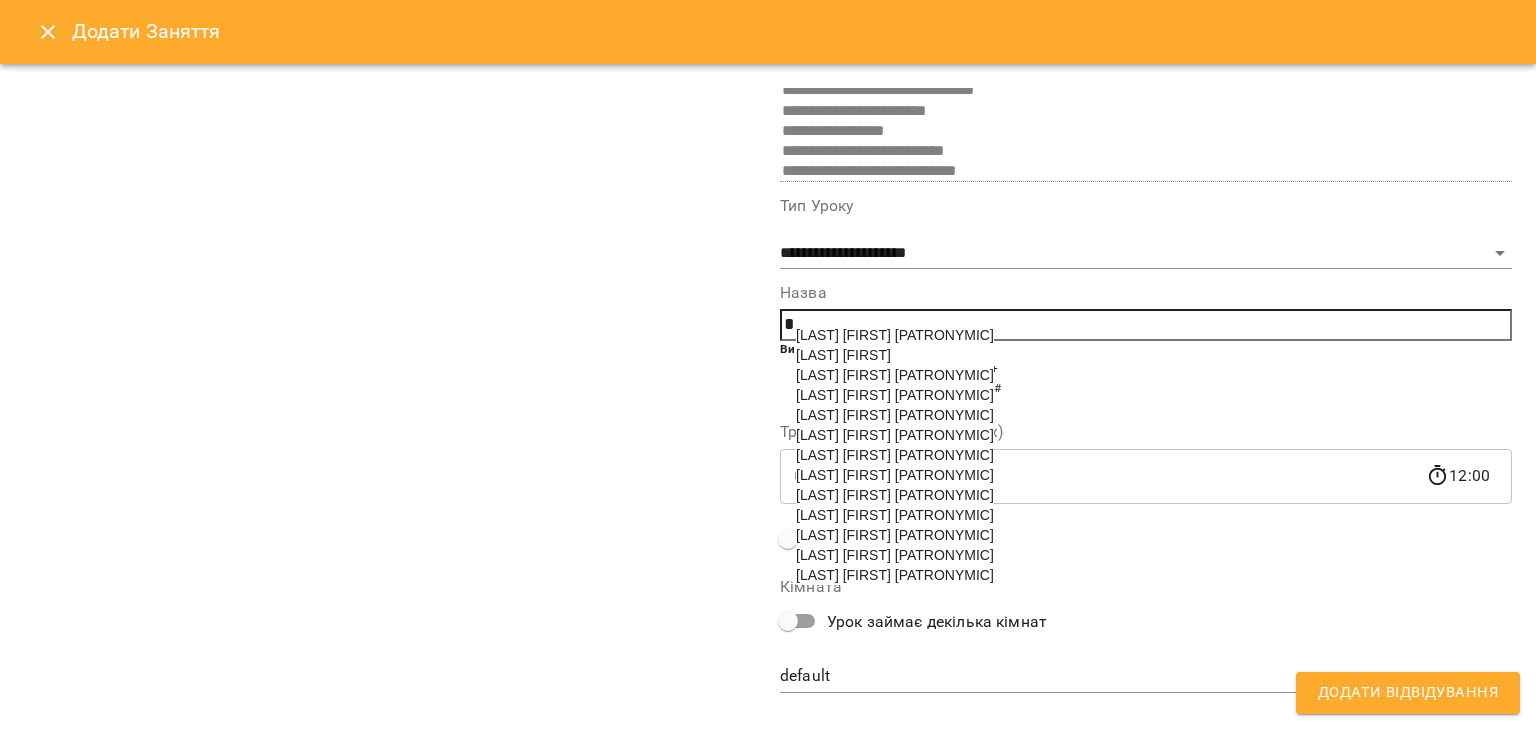 scroll, scrollTop: 200, scrollLeft: 0, axis: vertical 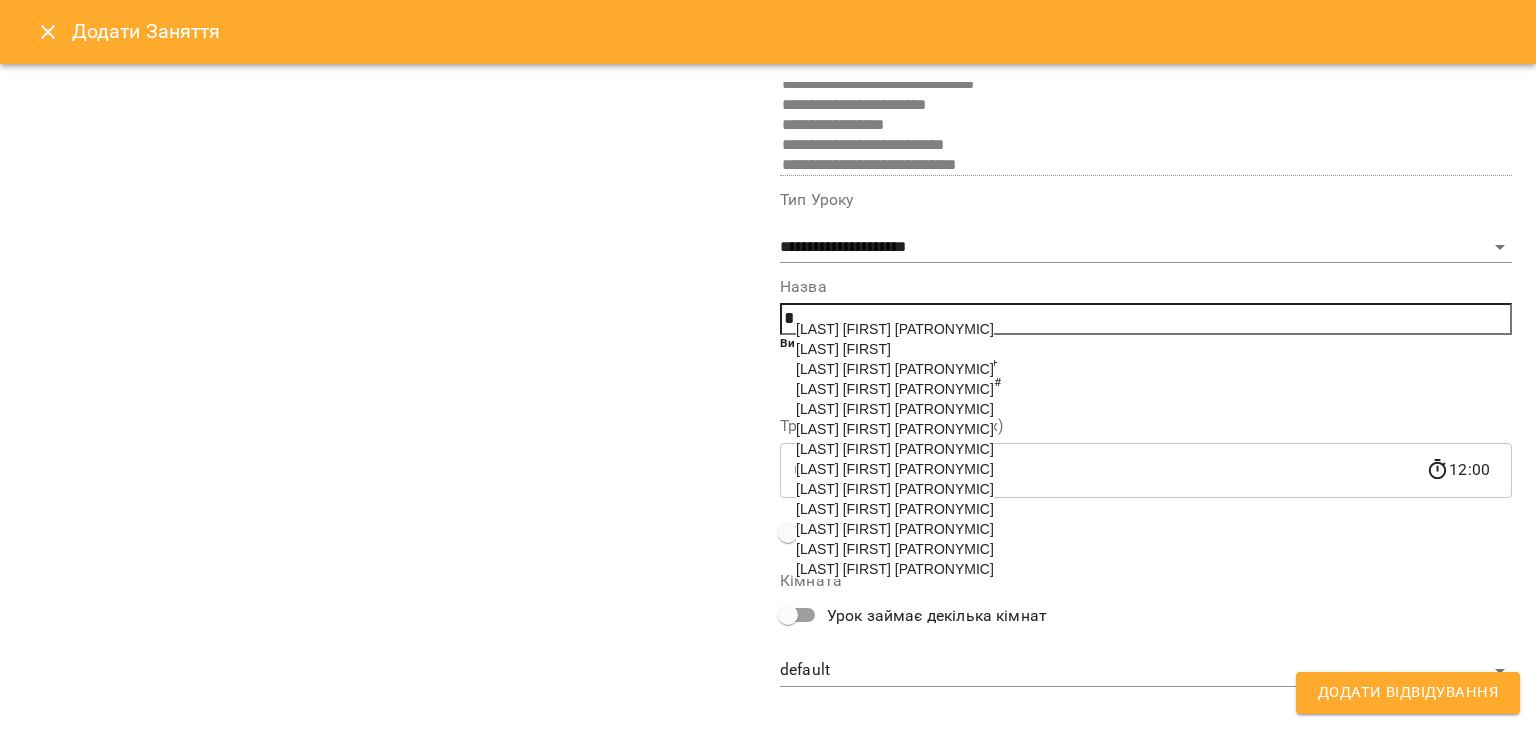 click on "[FIRST] [LAST]" at bounding box center [895, 489] 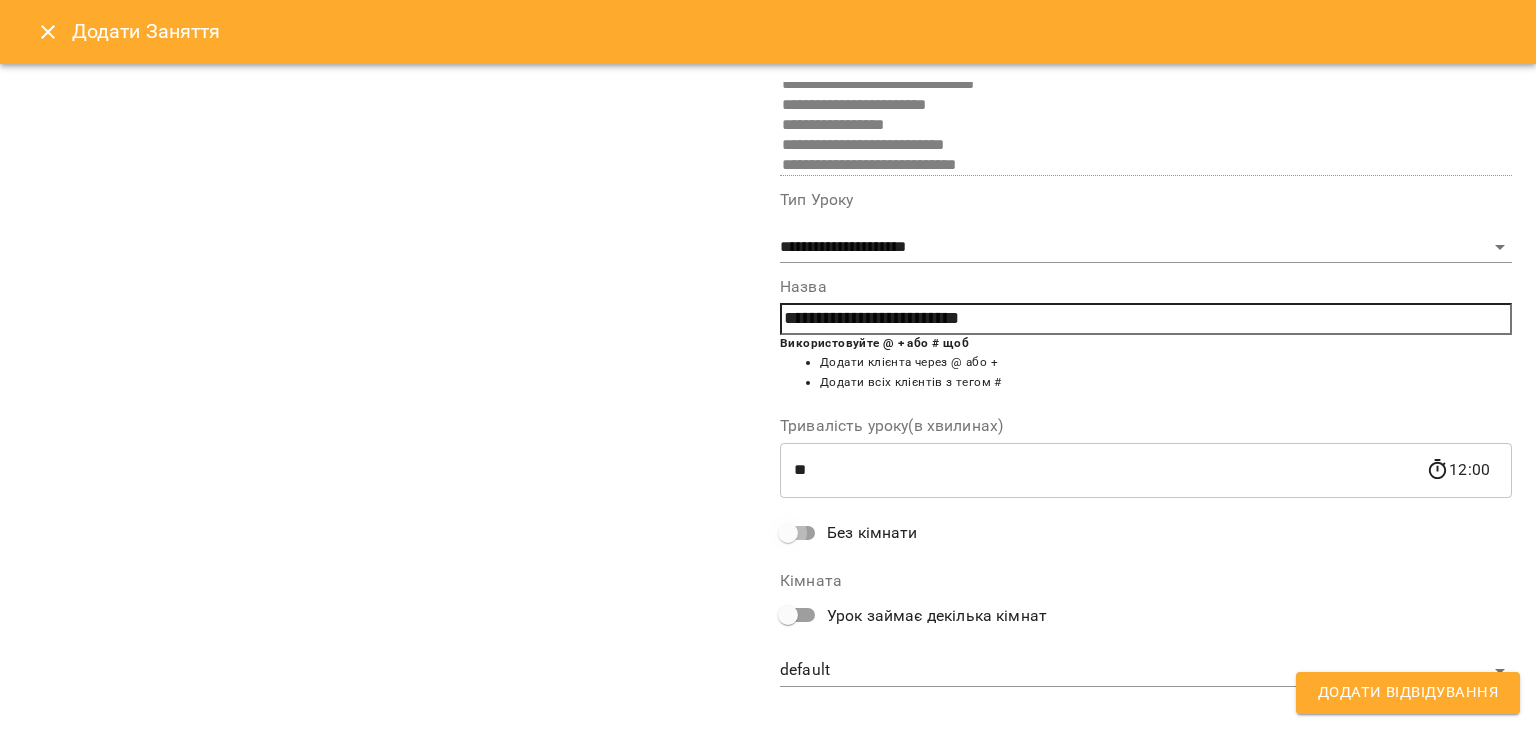 scroll, scrollTop: 79, scrollLeft: 0, axis: vertical 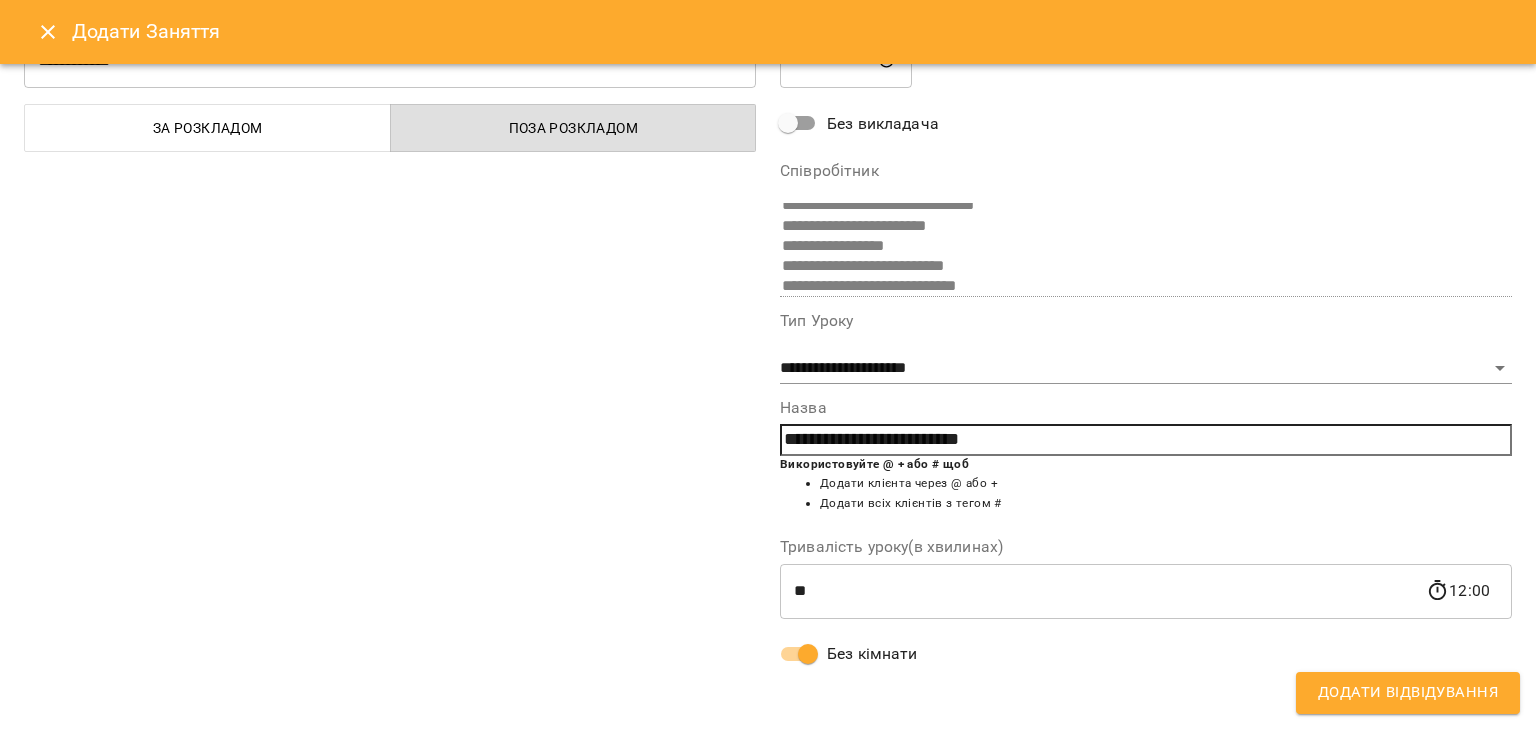 click on "Додати Відвідування" at bounding box center [1408, 693] 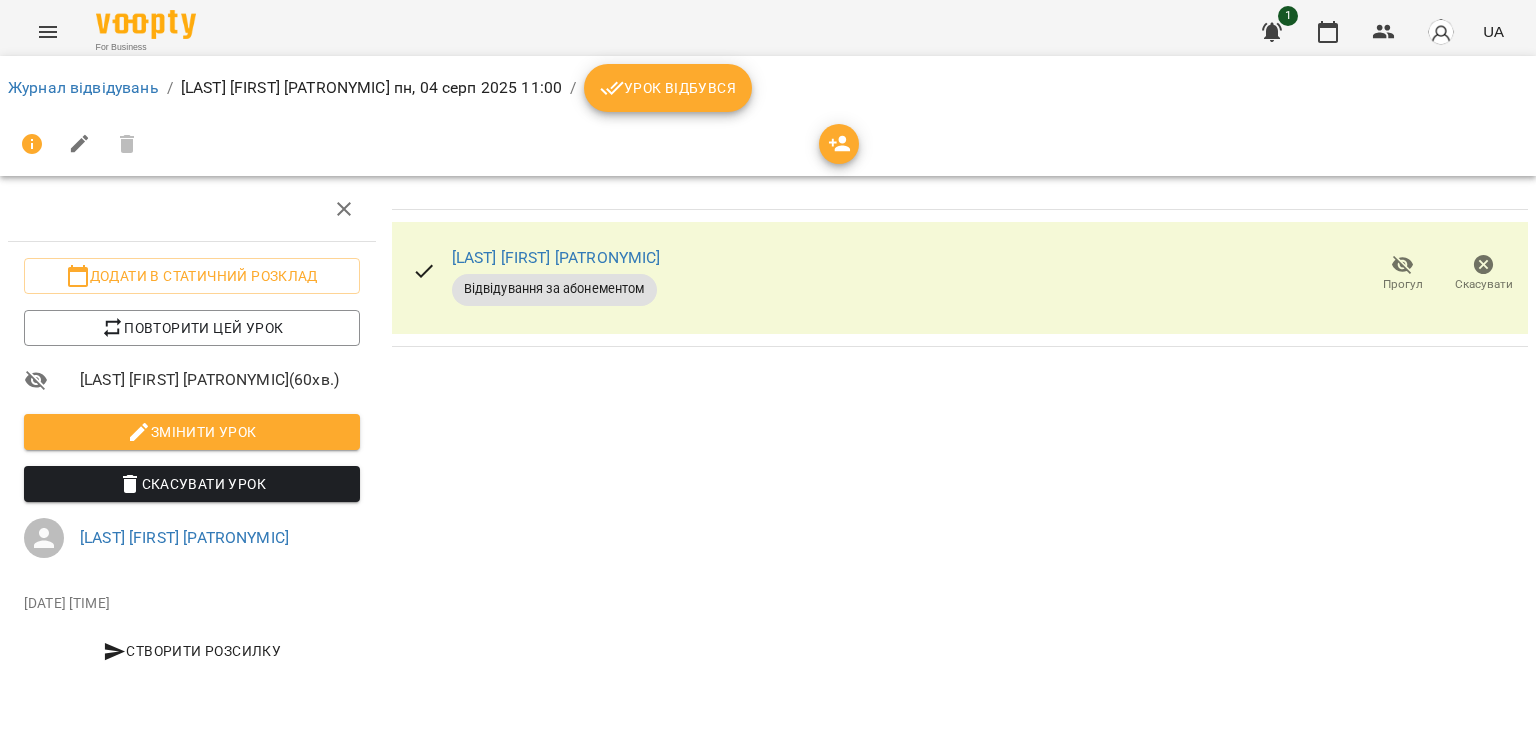click on "Урок відбувся" at bounding box center (668, 88) 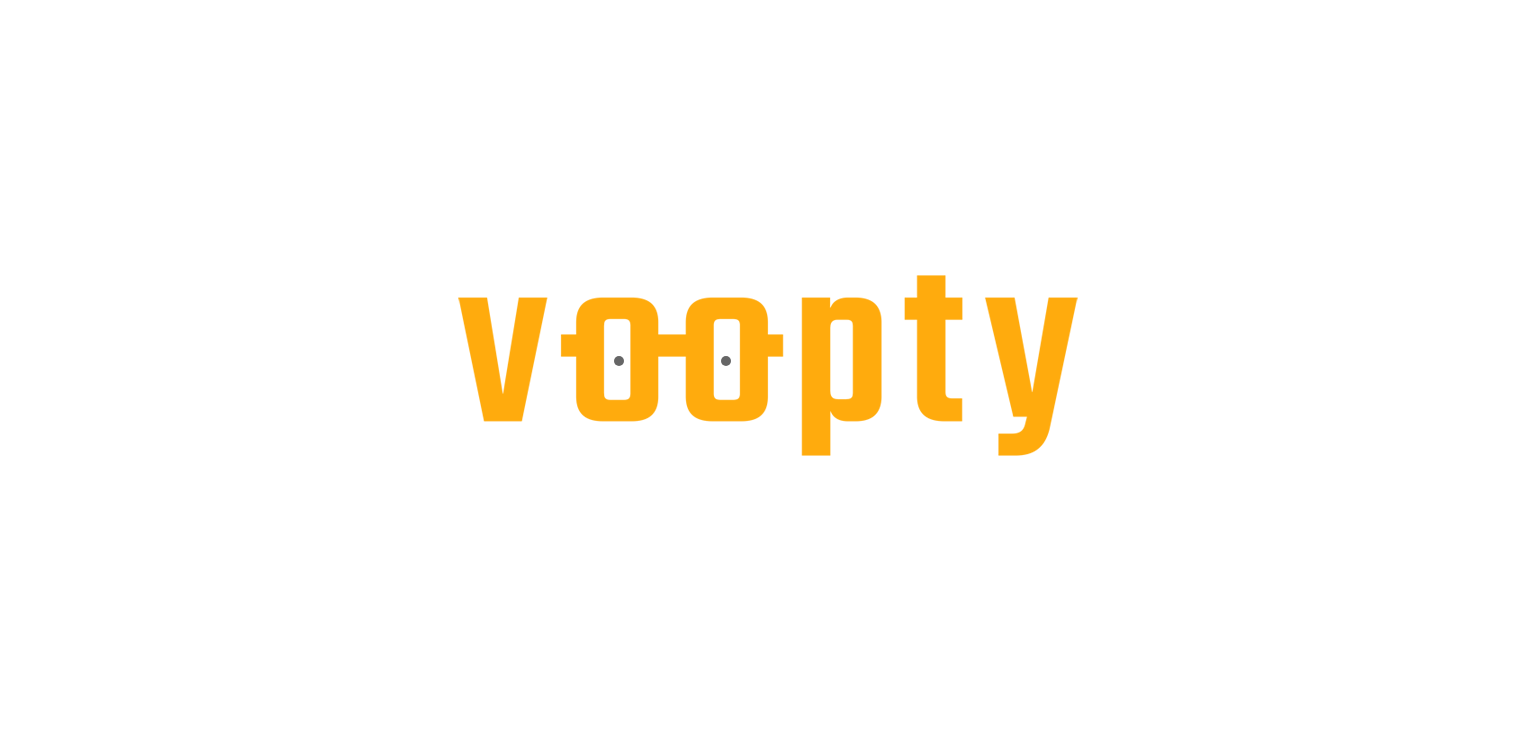 scroll, scrollTop: 0, scrollLeft: 0, axis: both 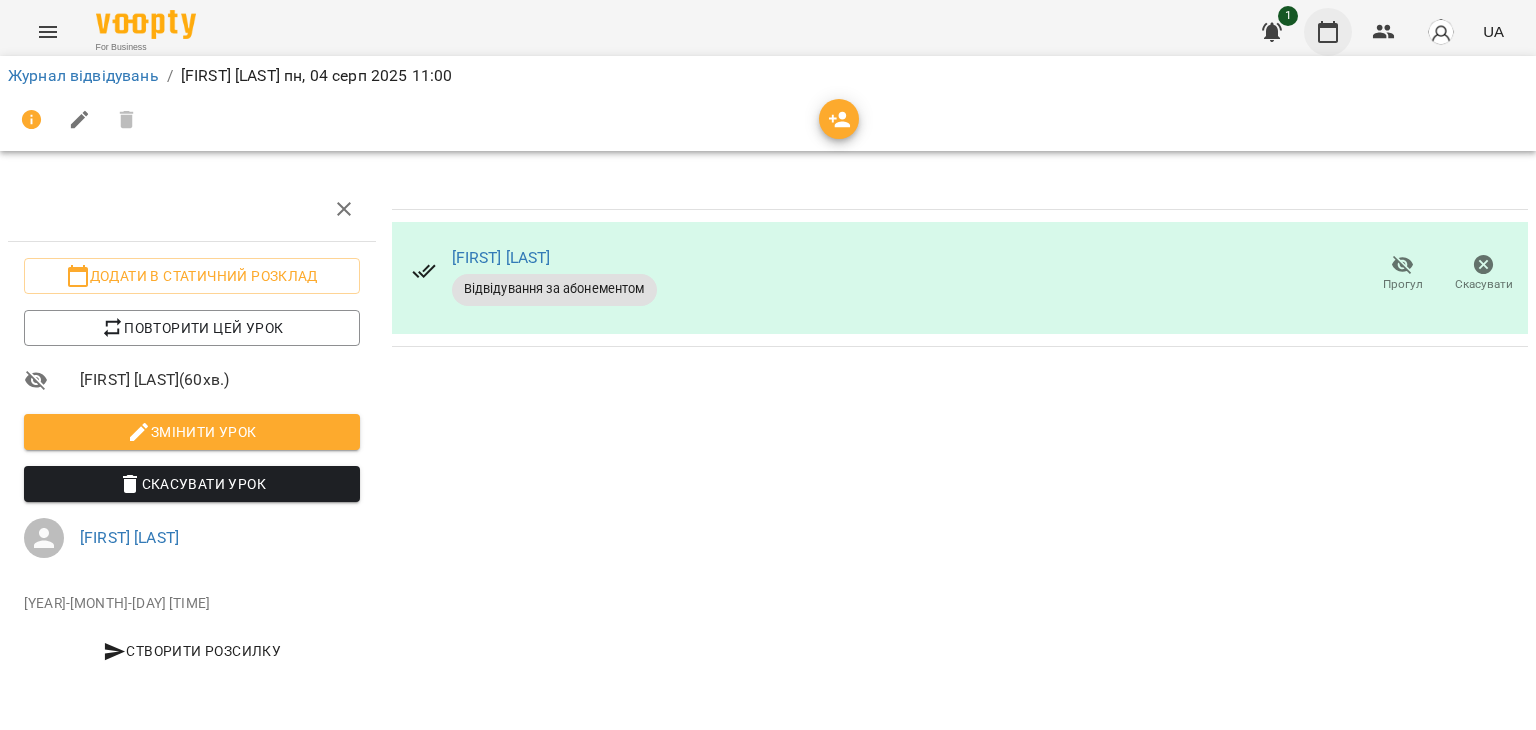 click 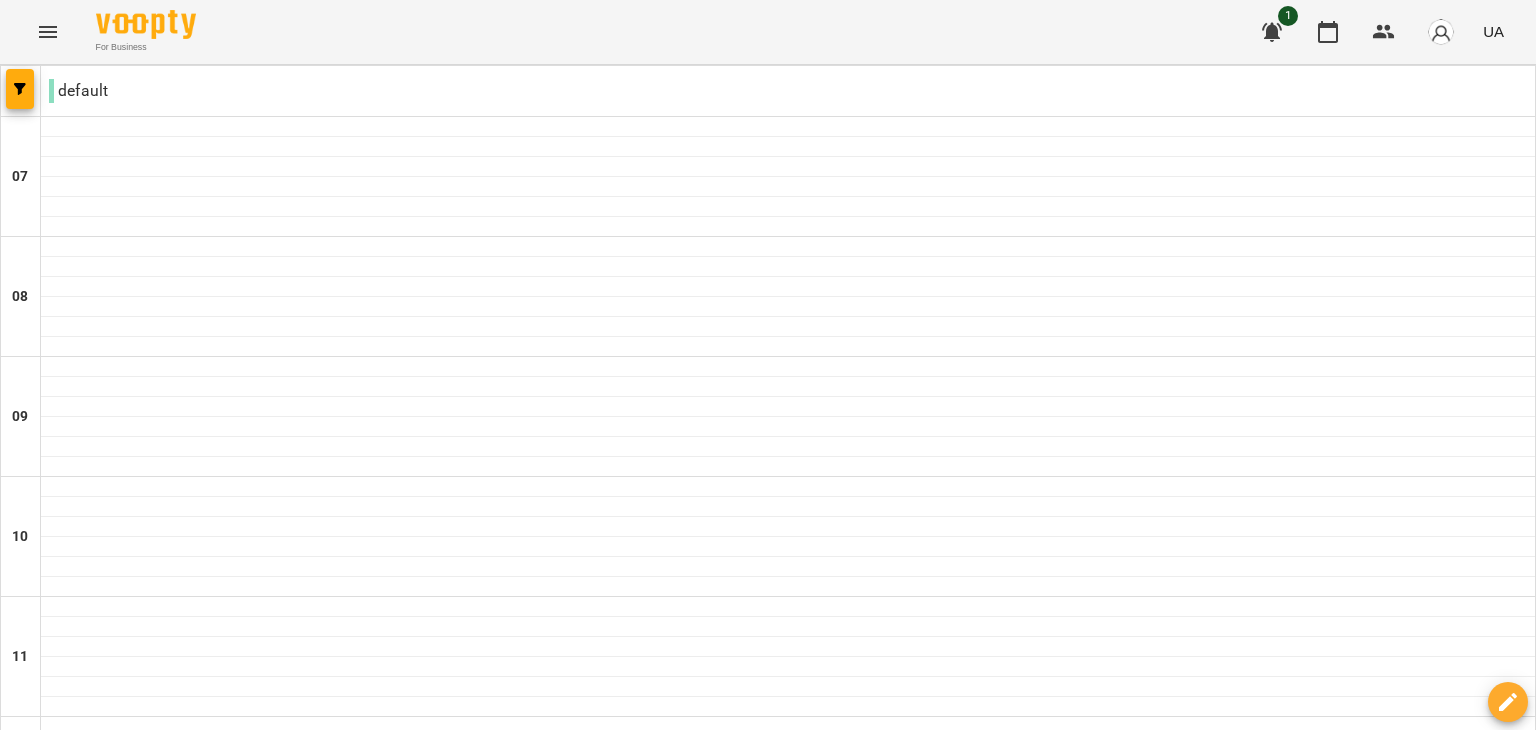 scroll, scrollTop: 500, scrollLeft: 0, axis: vertical 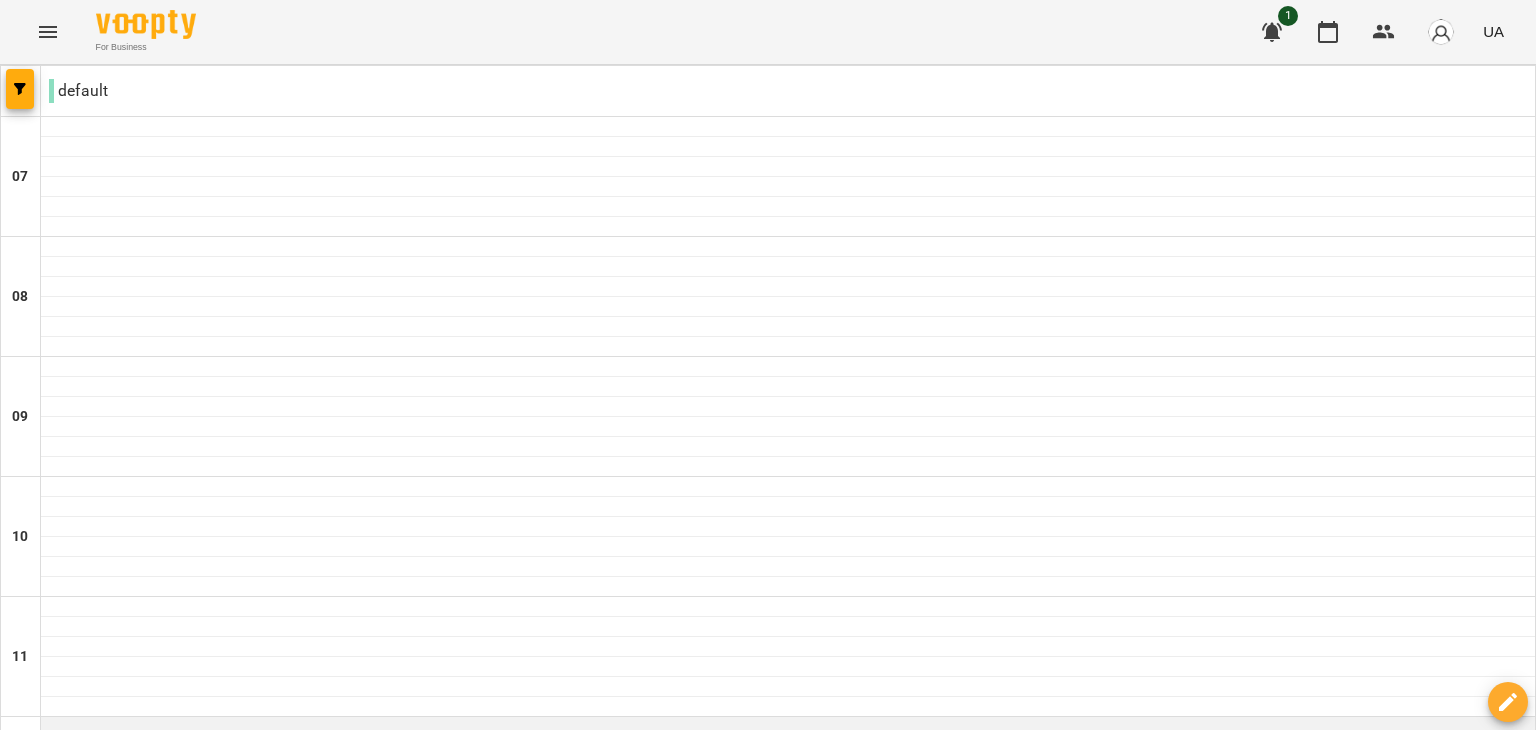 click at bounding box center (788, 727) 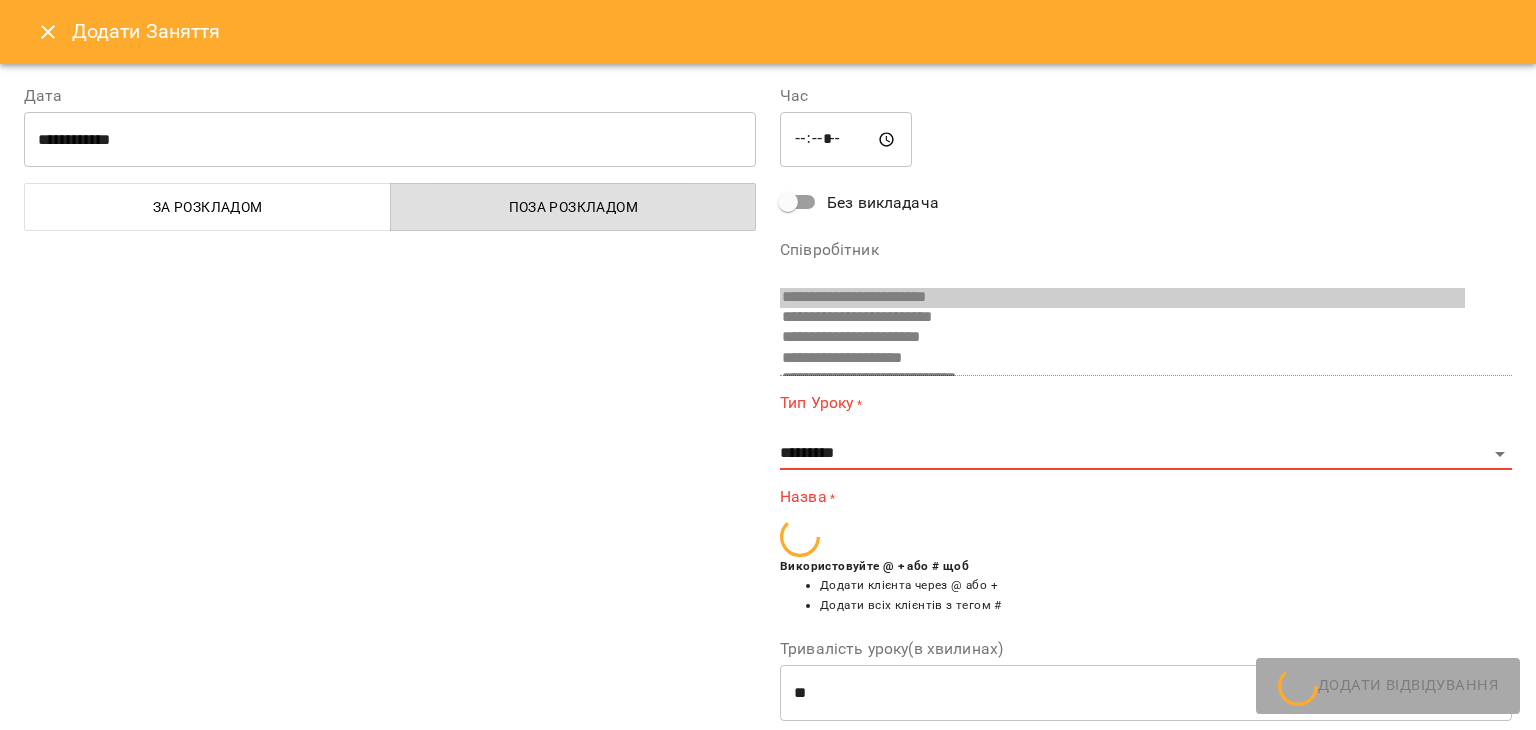 scroll, scrollTop: 154, scrollLeft: 0, axis: vertical 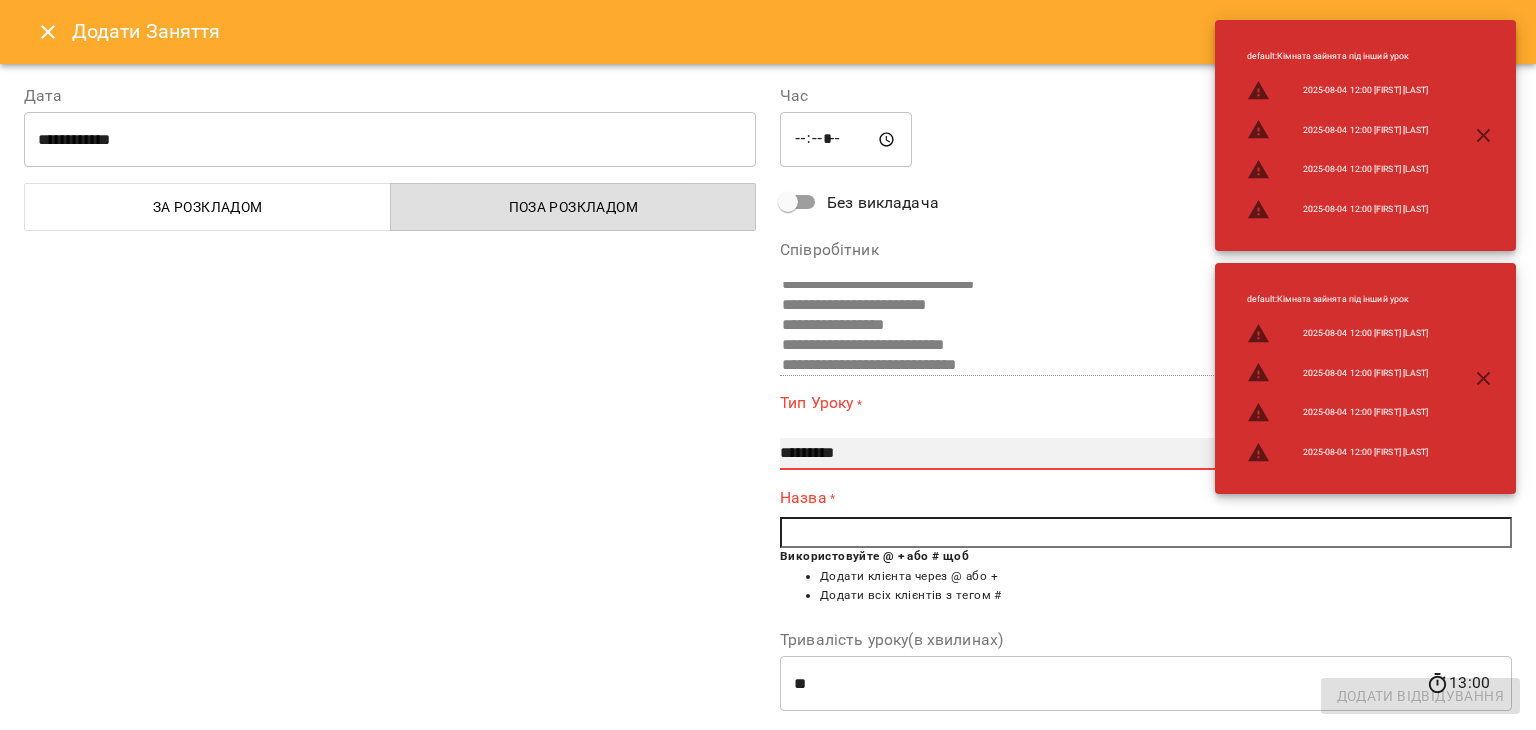 click on "**********" at bounding box center (1146, 454) 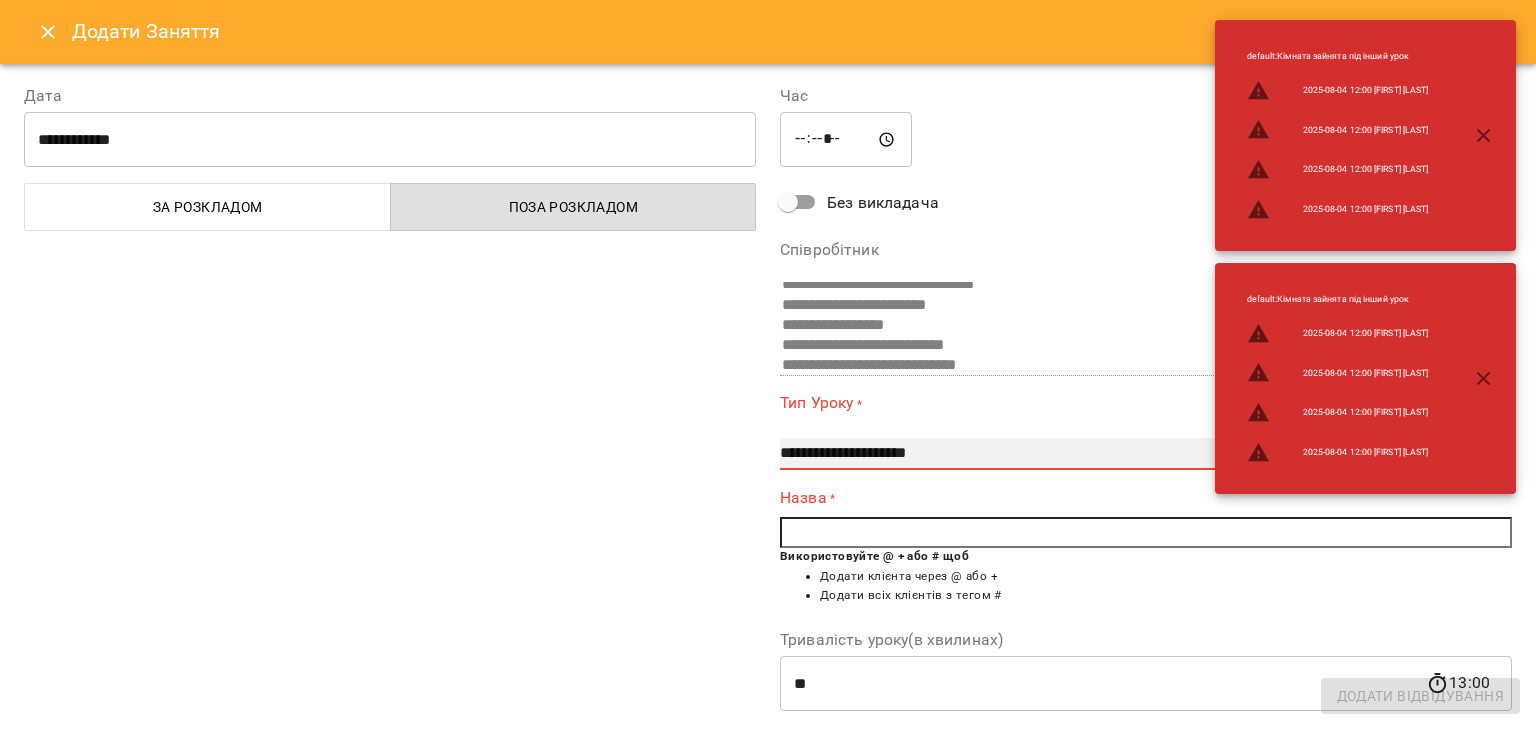 click on "**********" at bounding box center [1146, 454] 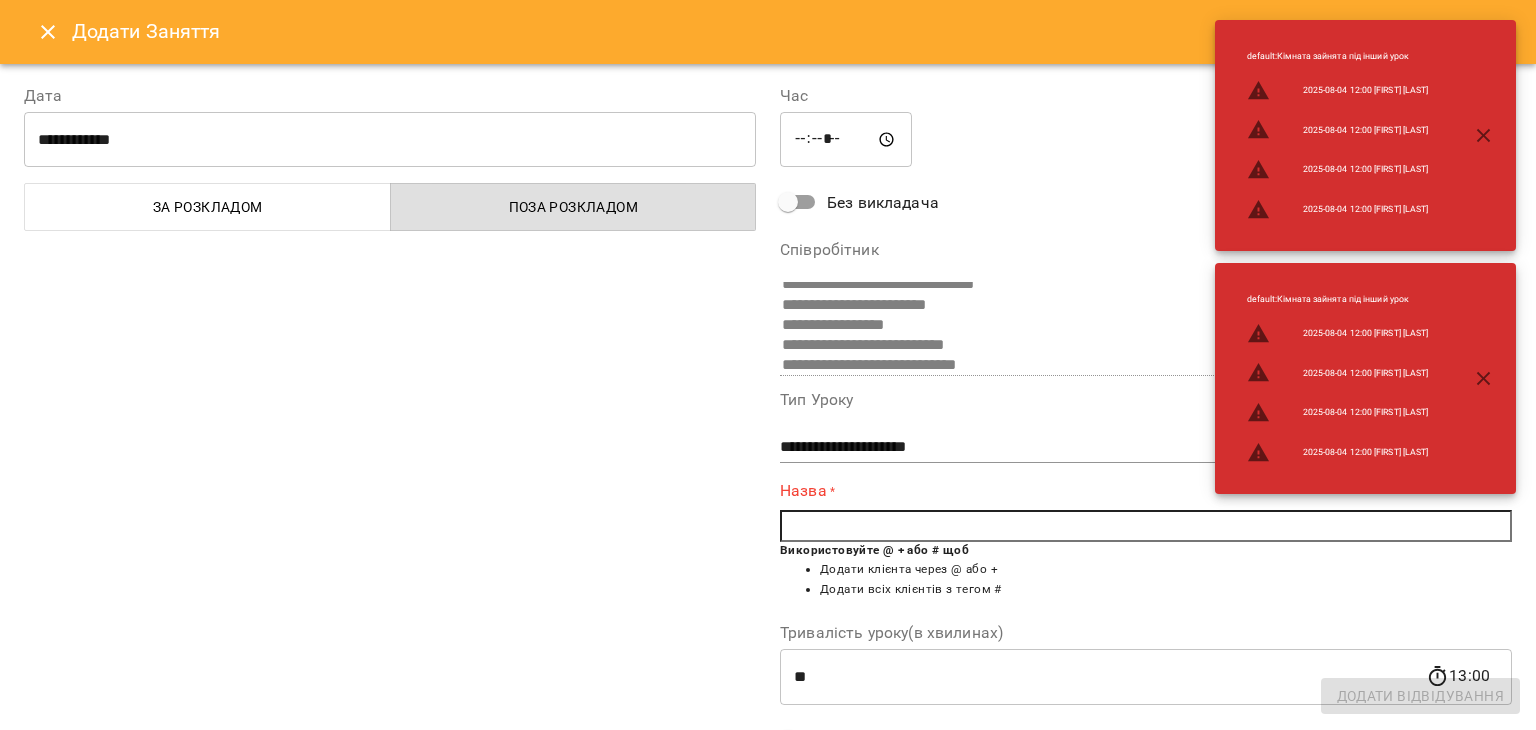 click at bounding box center [1146, 526] 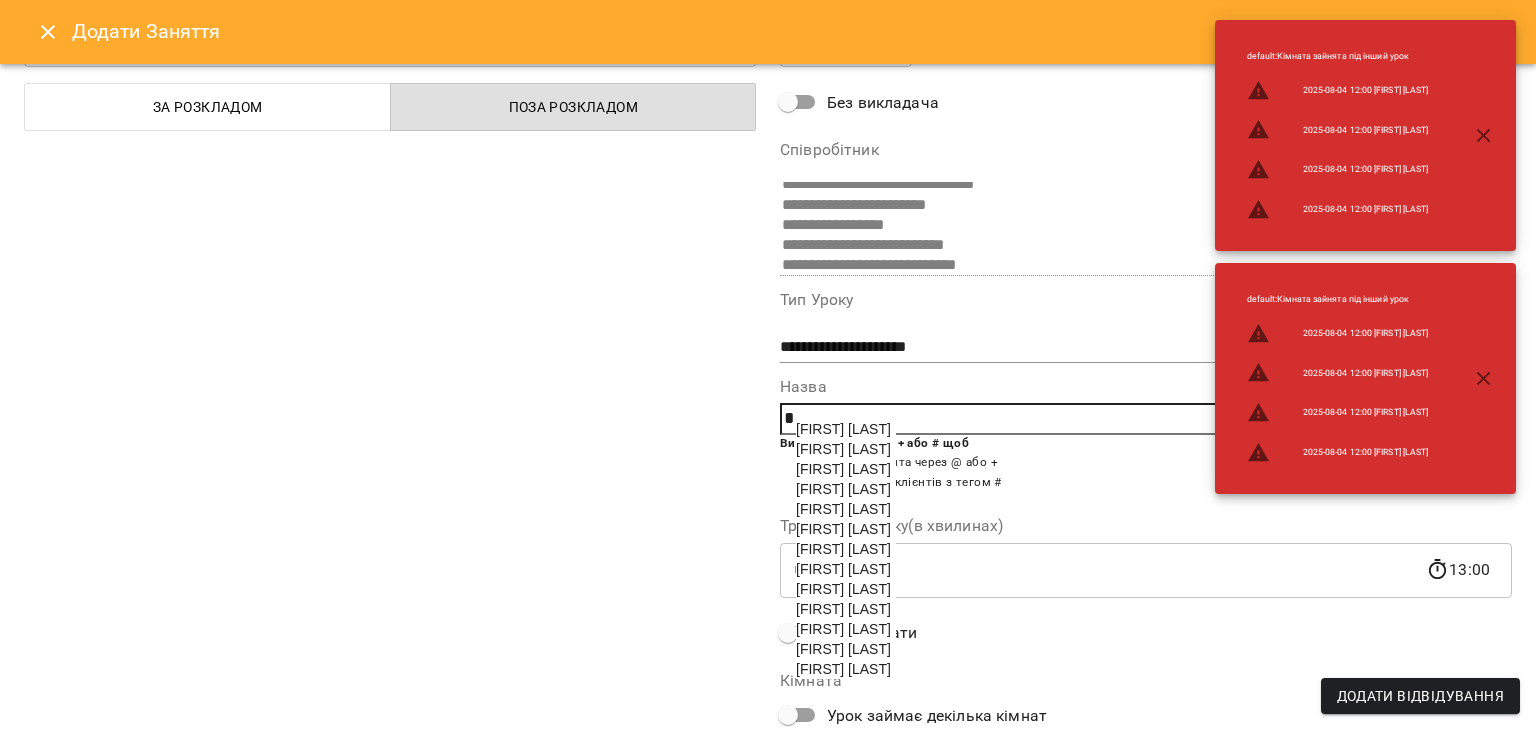 scroll, scrollTop: 200, scrollLeft: 0, axis: vertical 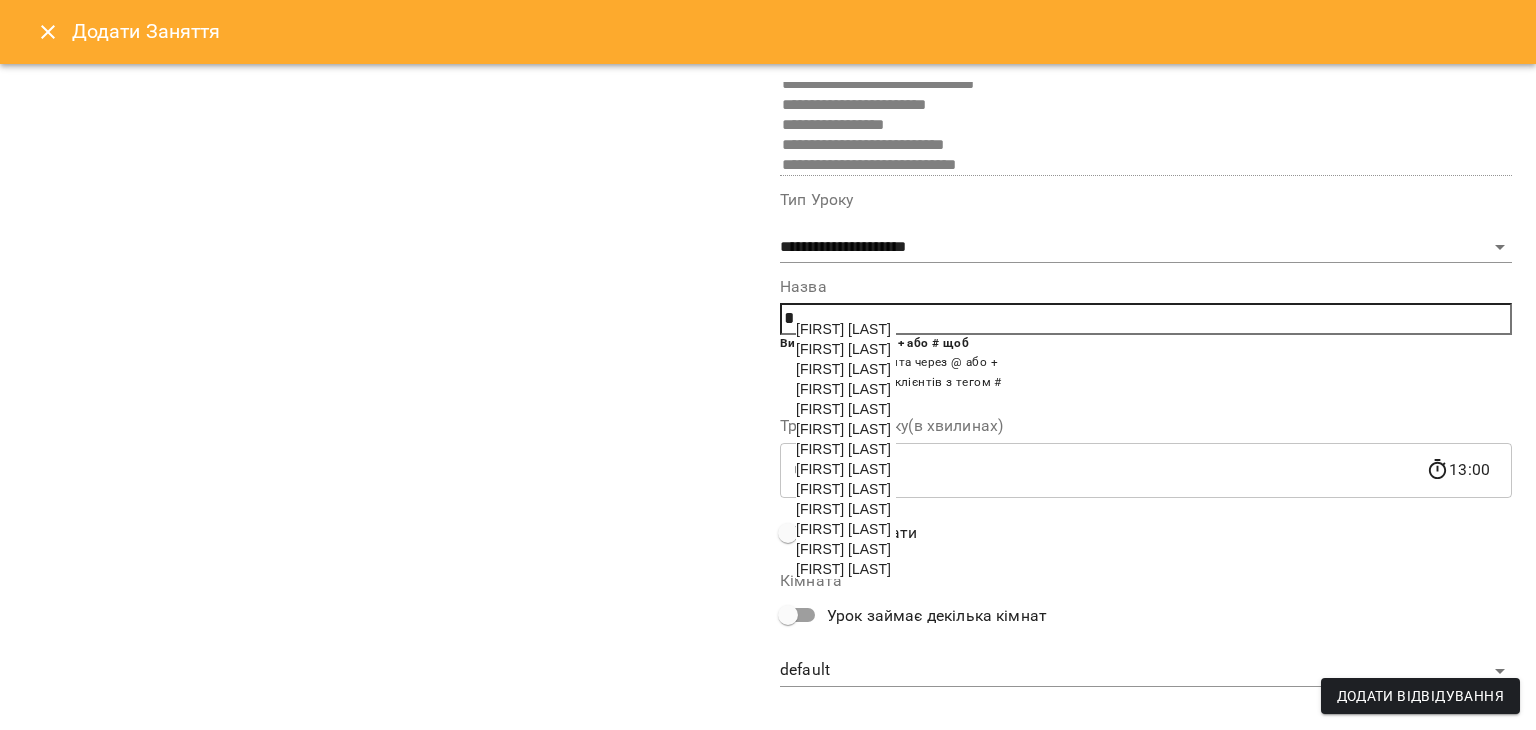 click on "[FIRST] [LAST]" at bounding box center (843, 529) 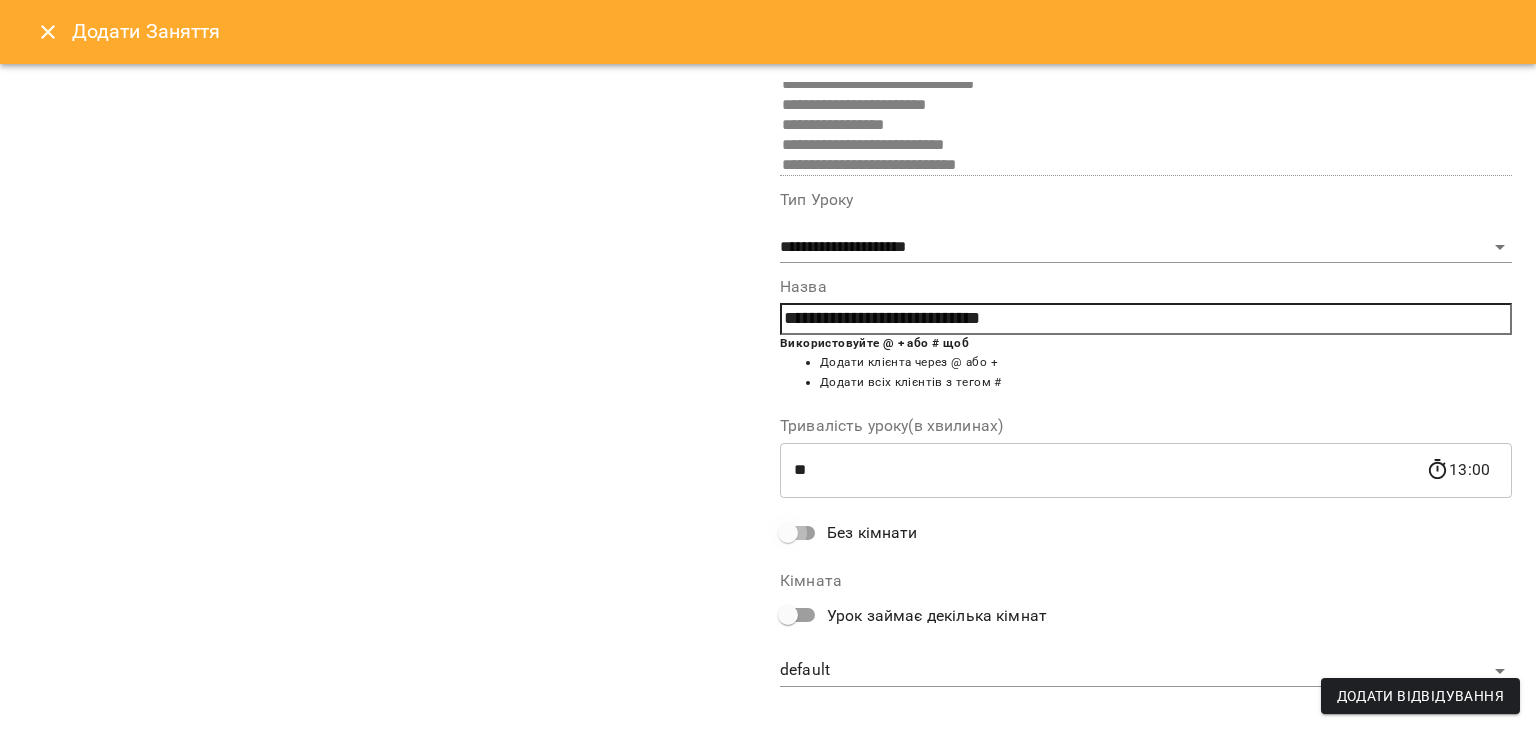scroll, scrollTop: 79, scrollLeft: 0, axis: vertical 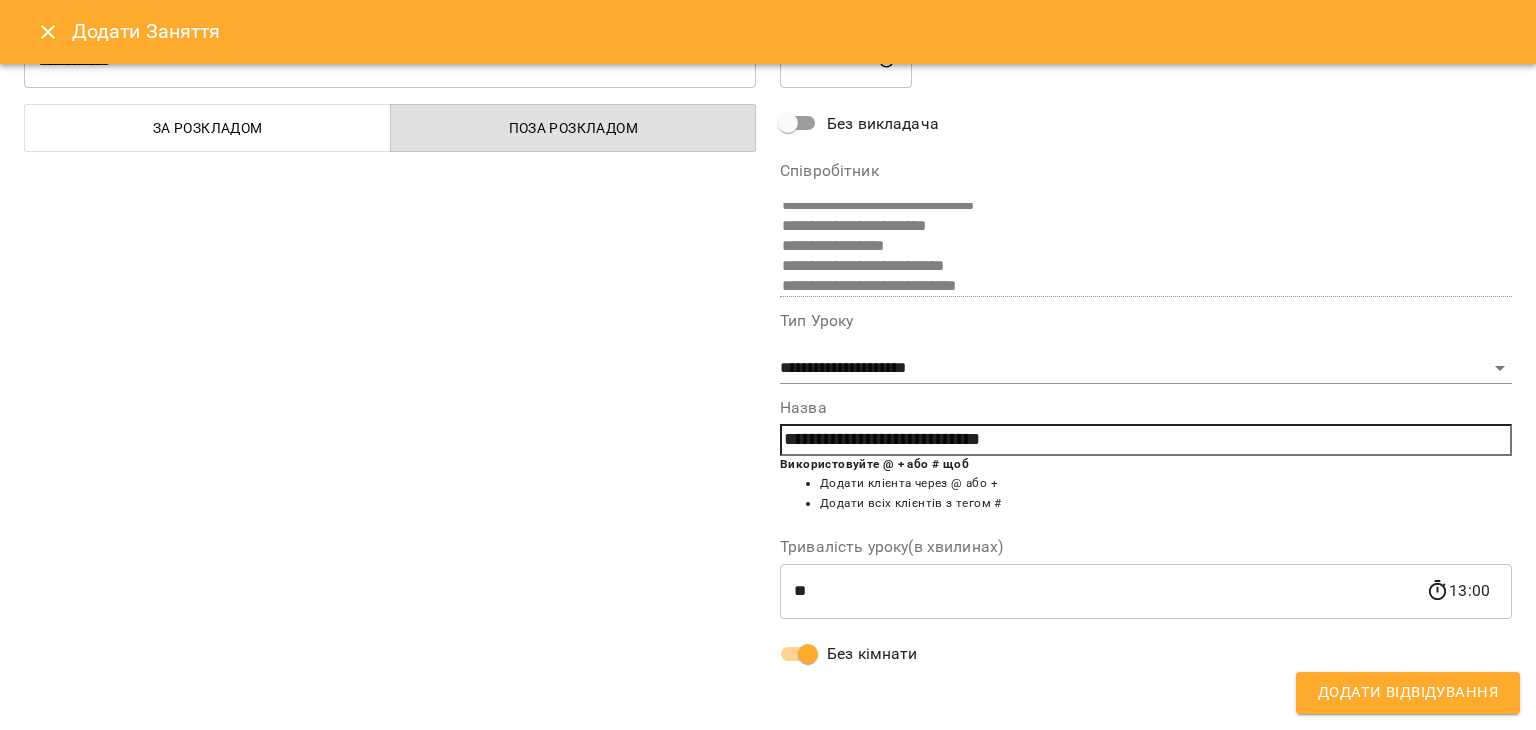 click on "Додати Відвідування" at bounding box center (1408, 693) 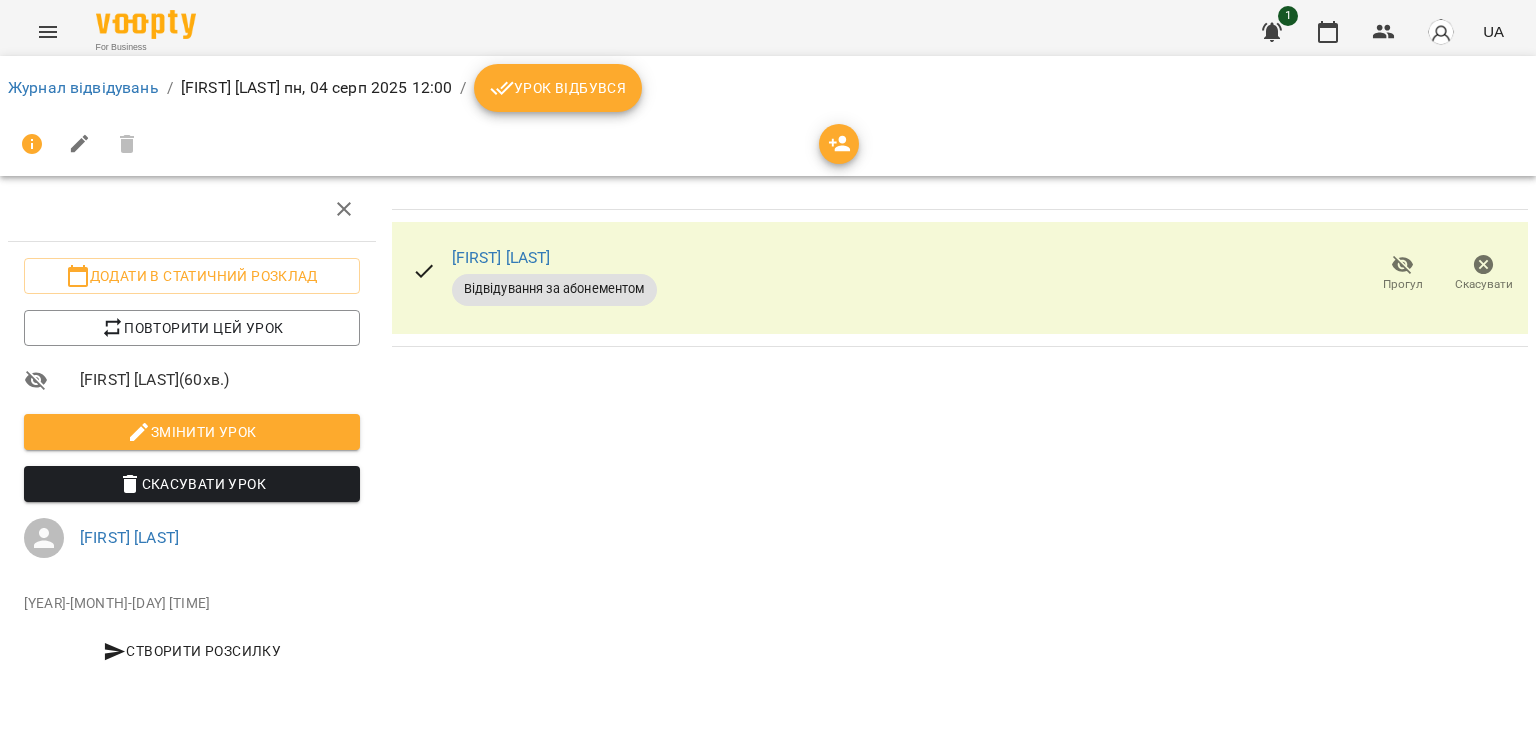 click on "Журнал відвідувань / [FIRST] [LAST]   пн, 04 серп [YEAR] [TIME] / Урок відбувся" at bounding box center [768, 88] 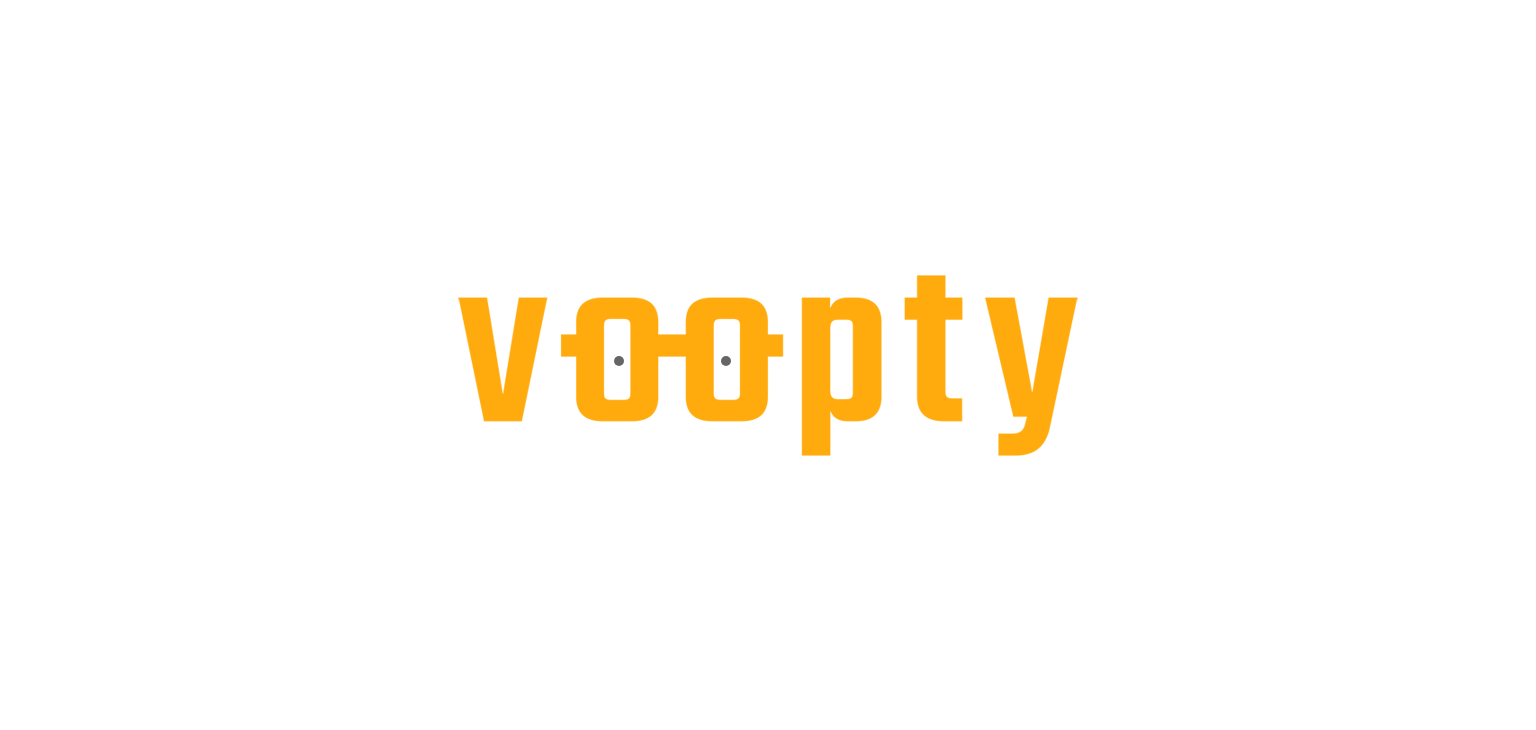 scroll, scrollTop: 0, scrollLeft: 0, axis: both 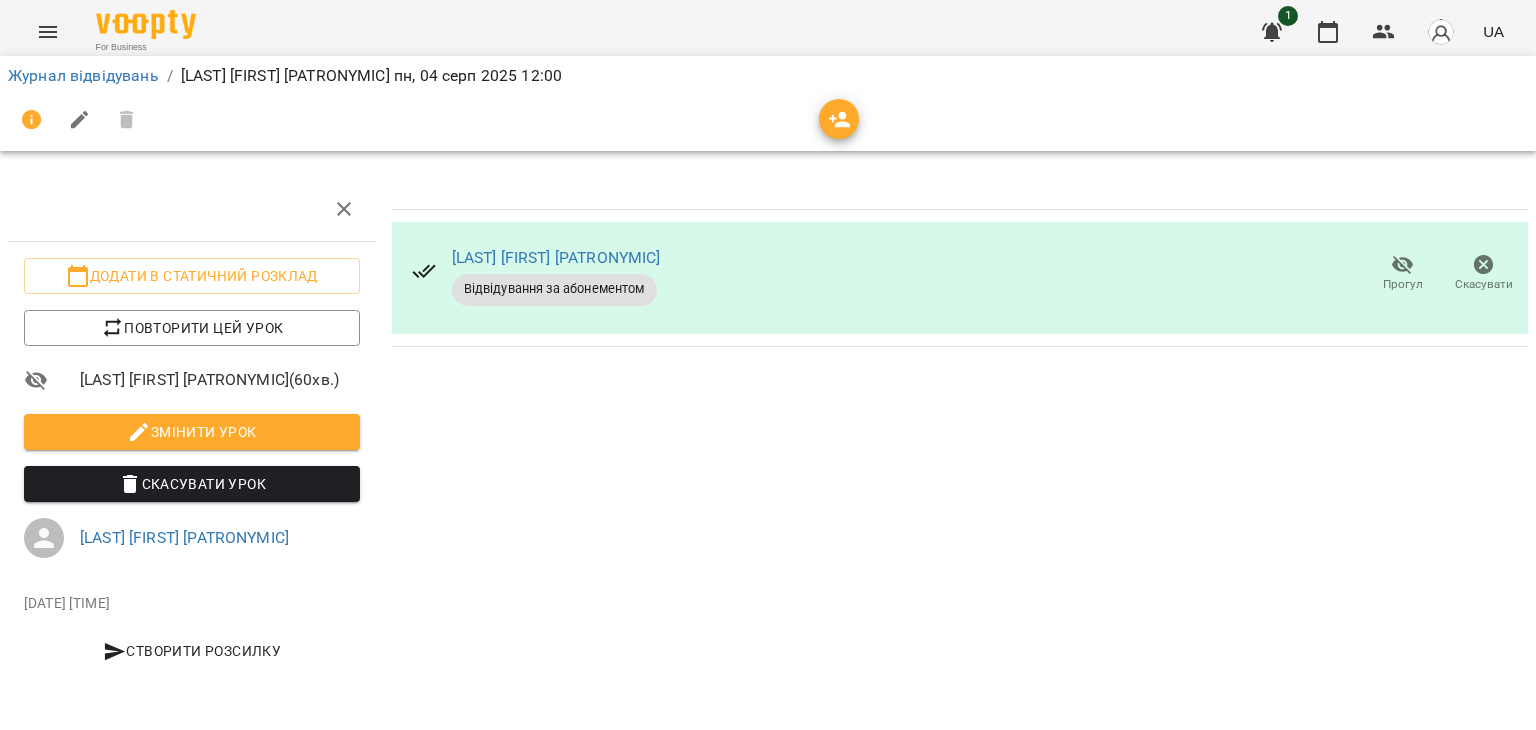 click at bounding box center (1328, 32) 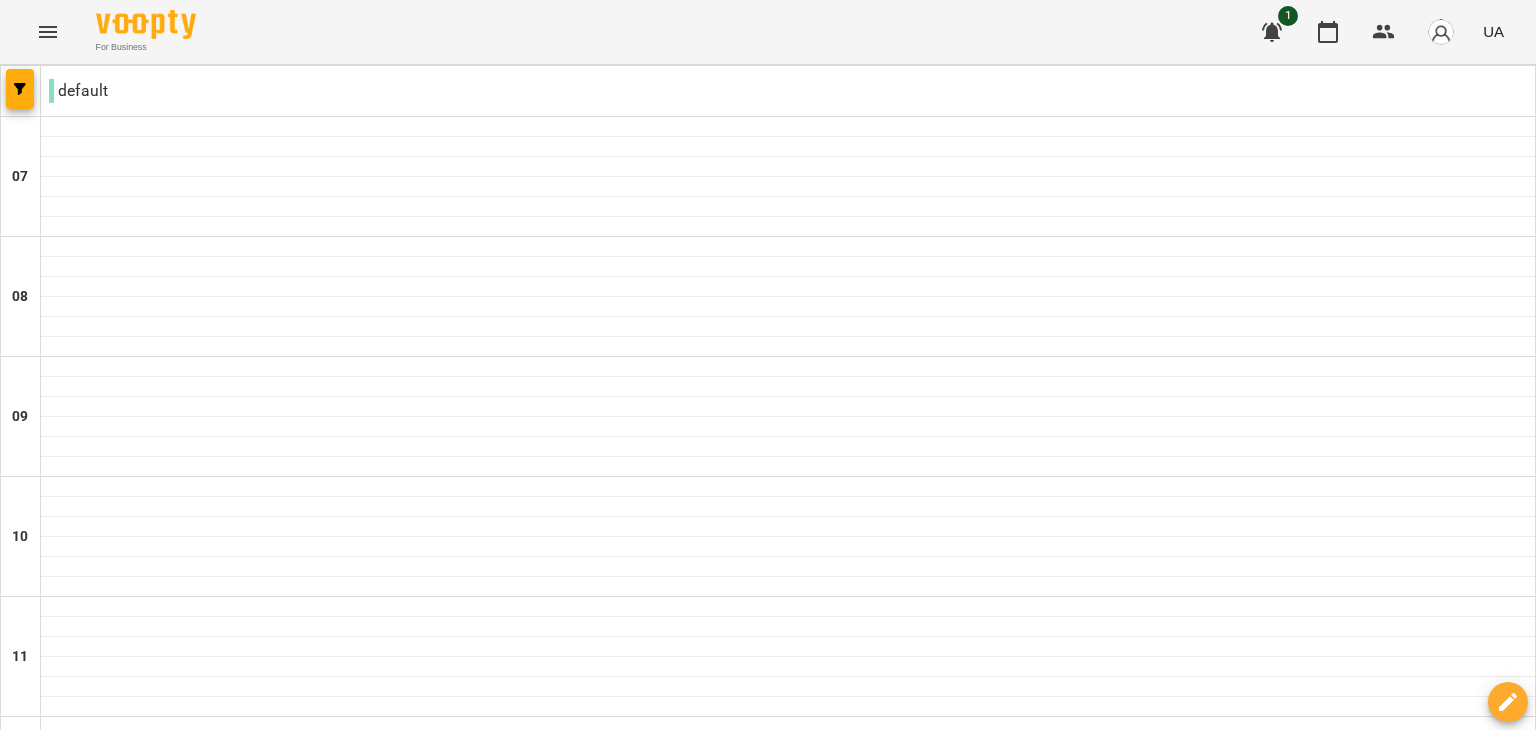scroll, scrollTop: 400, scrollLeft: 0, axis: vertical 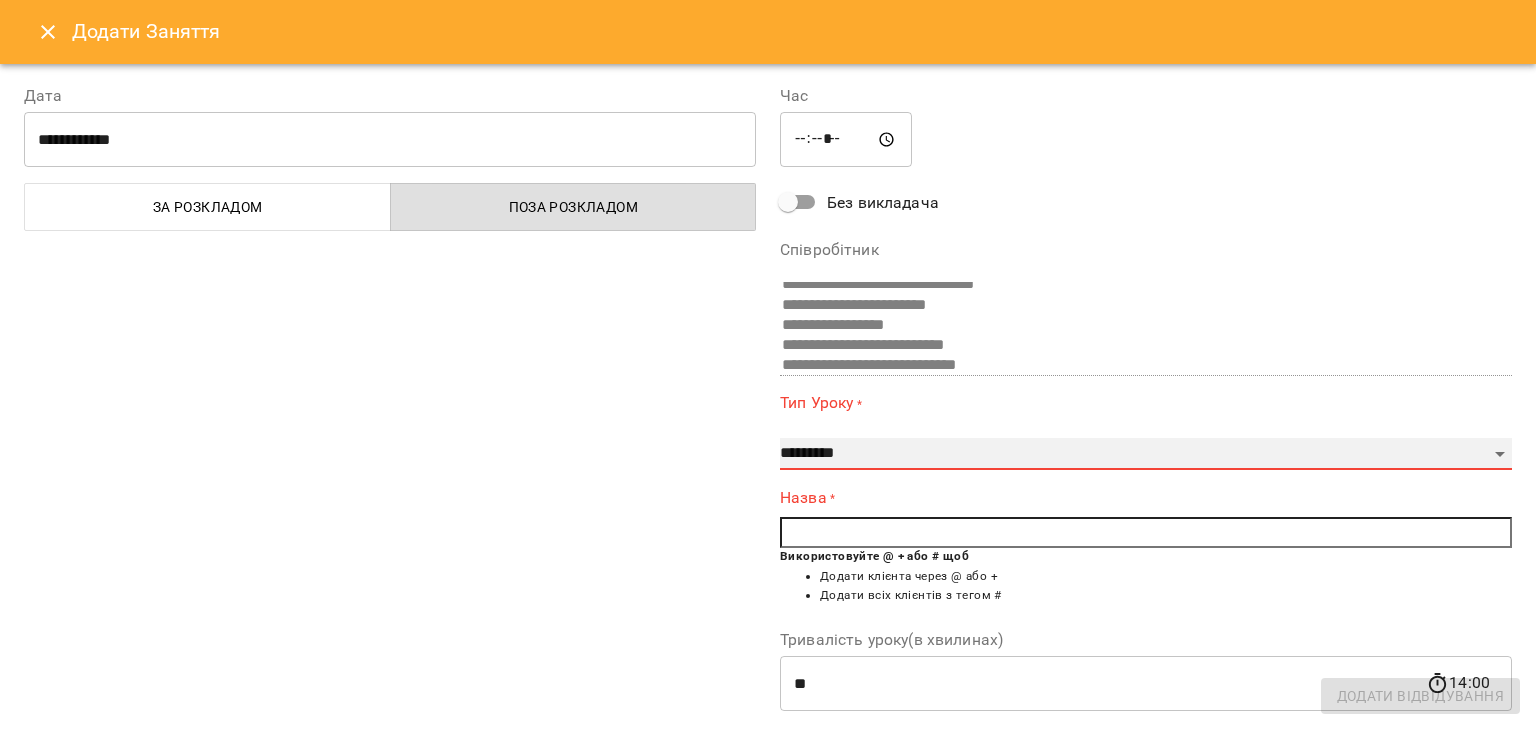 click on "**********" at bounding box center (1146, 454) 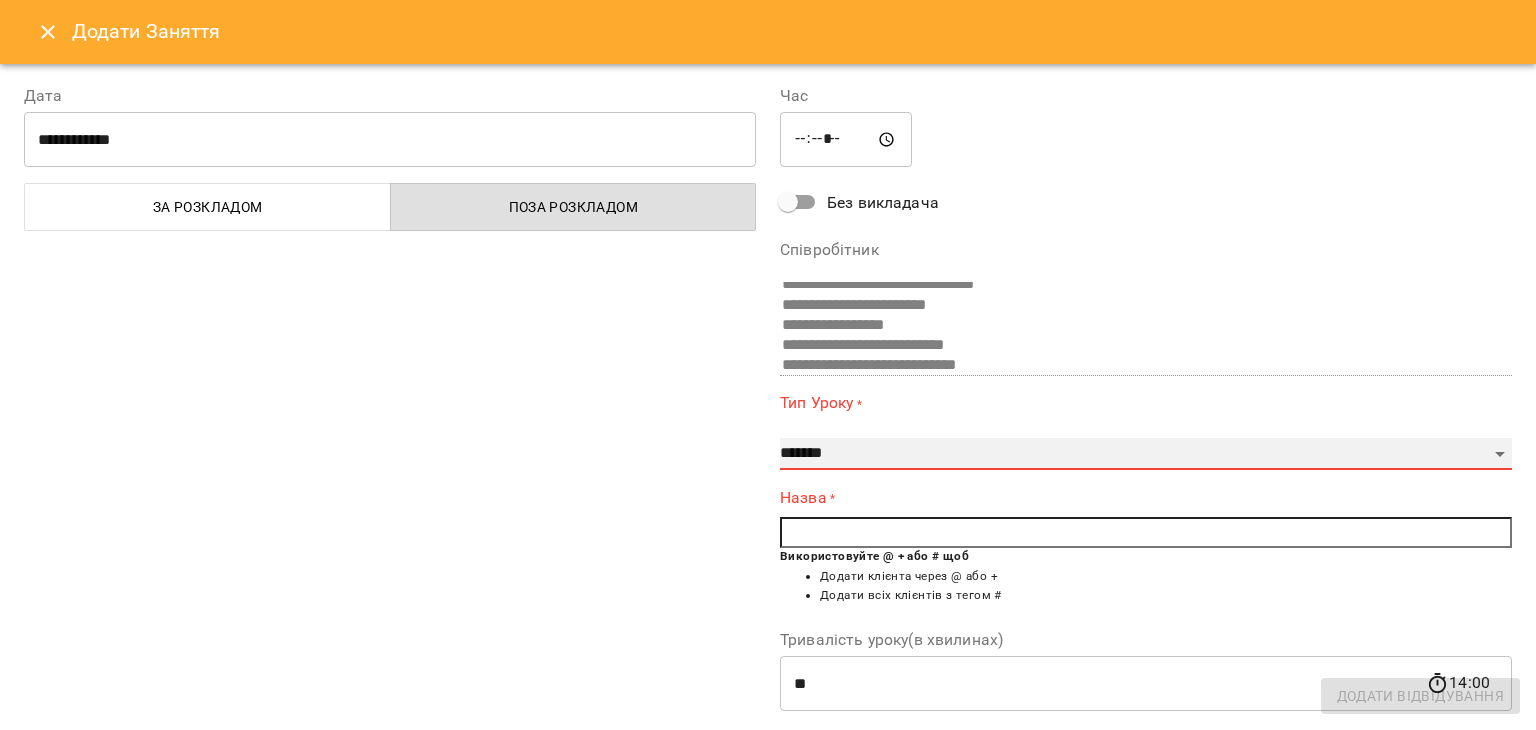 click on "**********" at bounding box center (1146, 454) 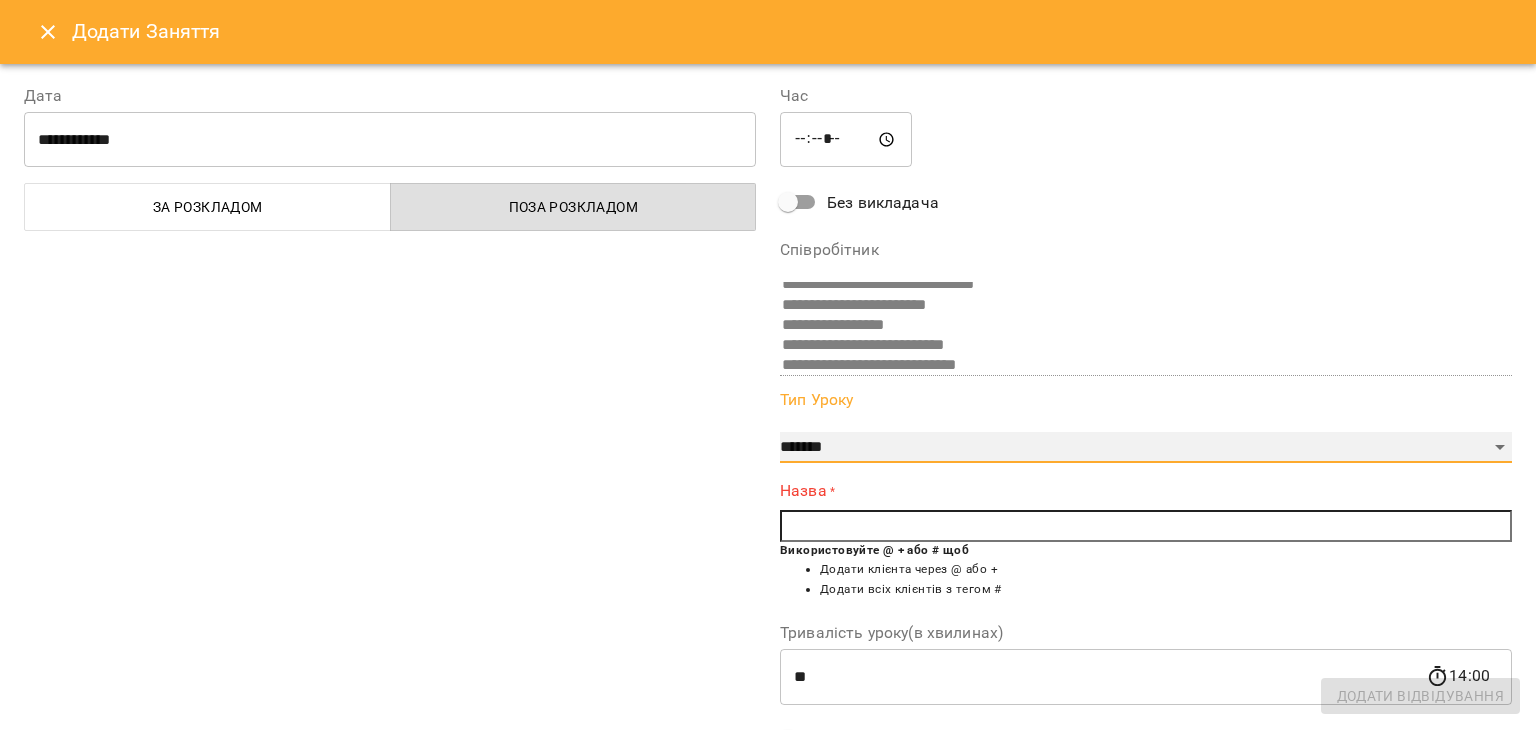 click on "**********" at bounding box center (1146, 448) 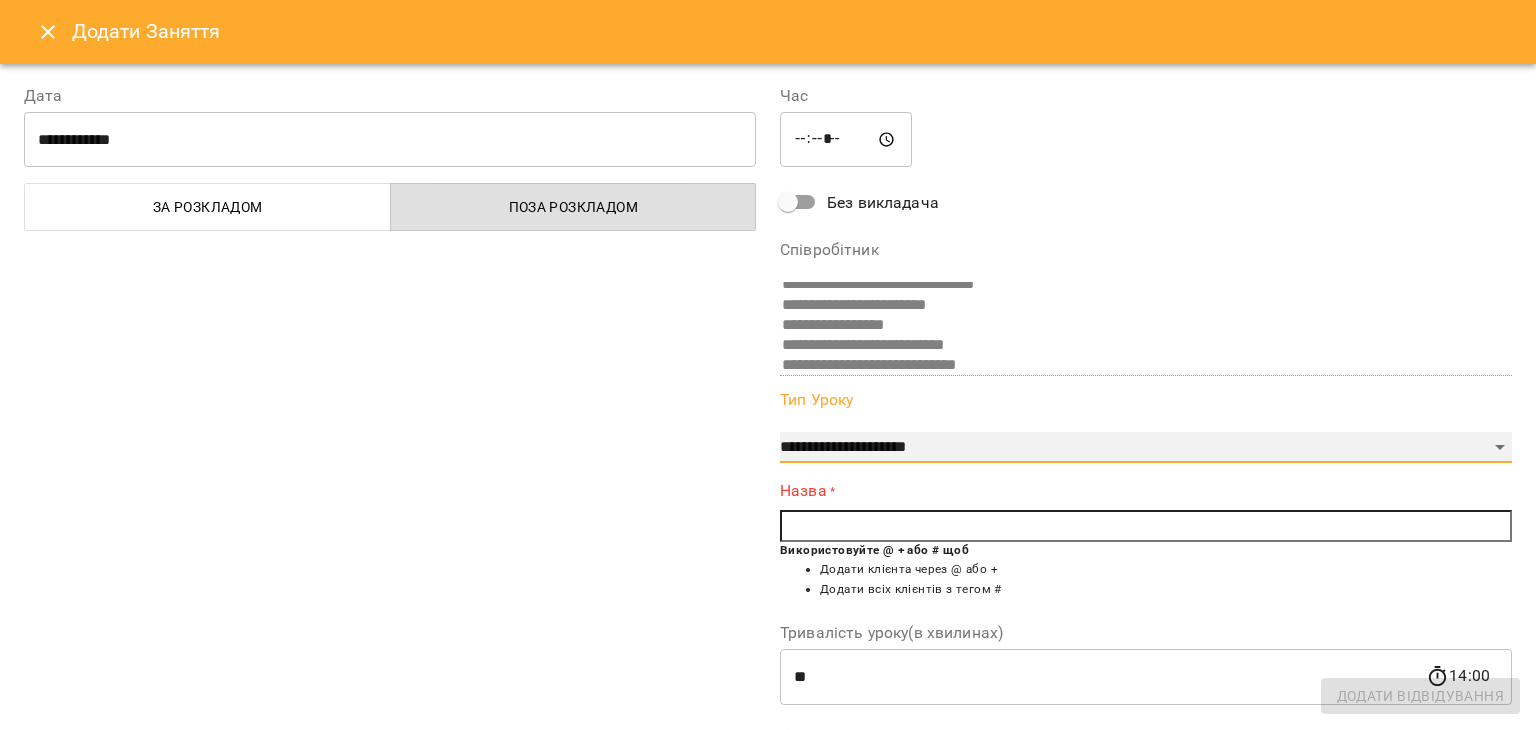 click on "**********" at bounding box center (1146, 448) 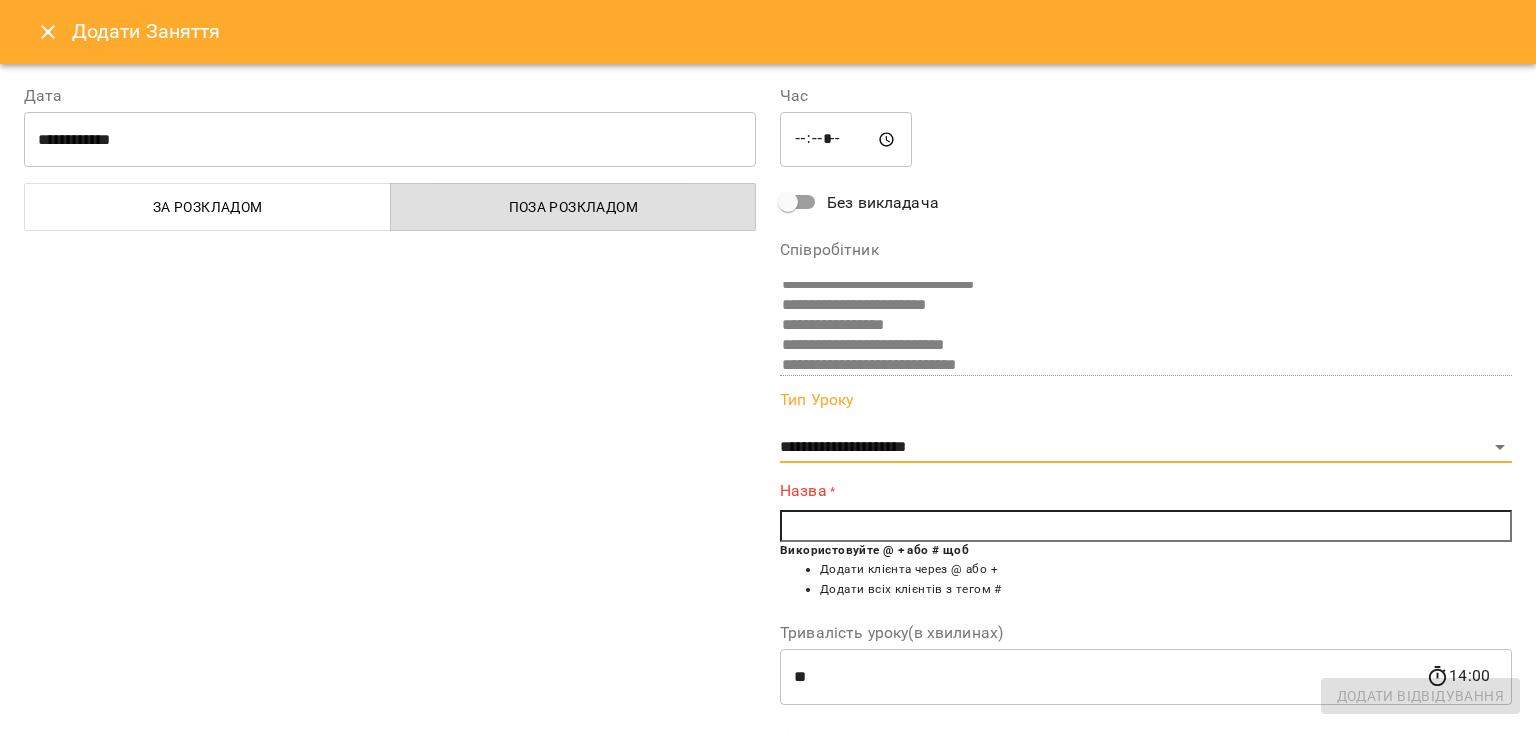 click on "Використовуйте @ + або # щоб Додати клієнта через @ або + Додати всіх клієнтів з тегом #" at bounding box center [1146, 575] 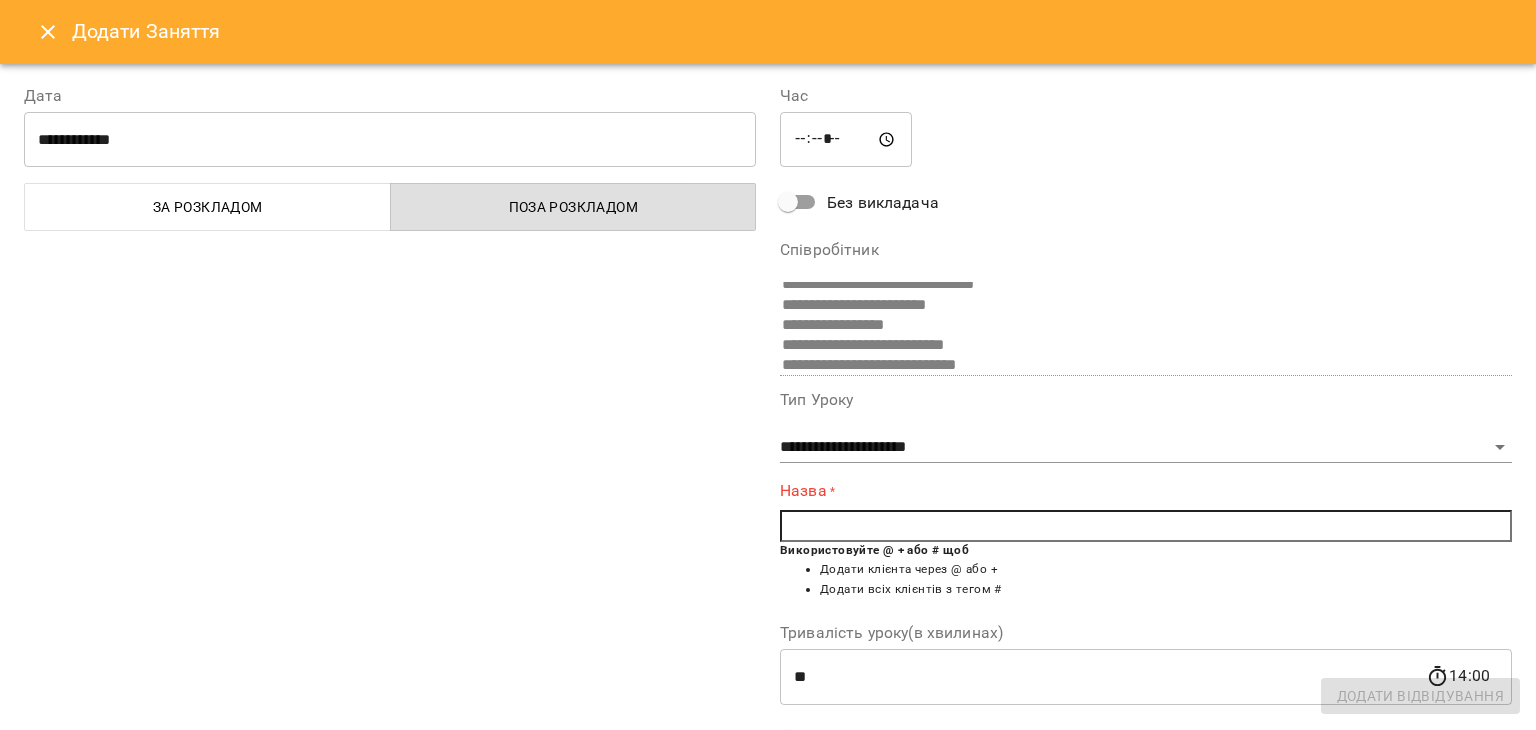 click at bounding box center [1146, 526] 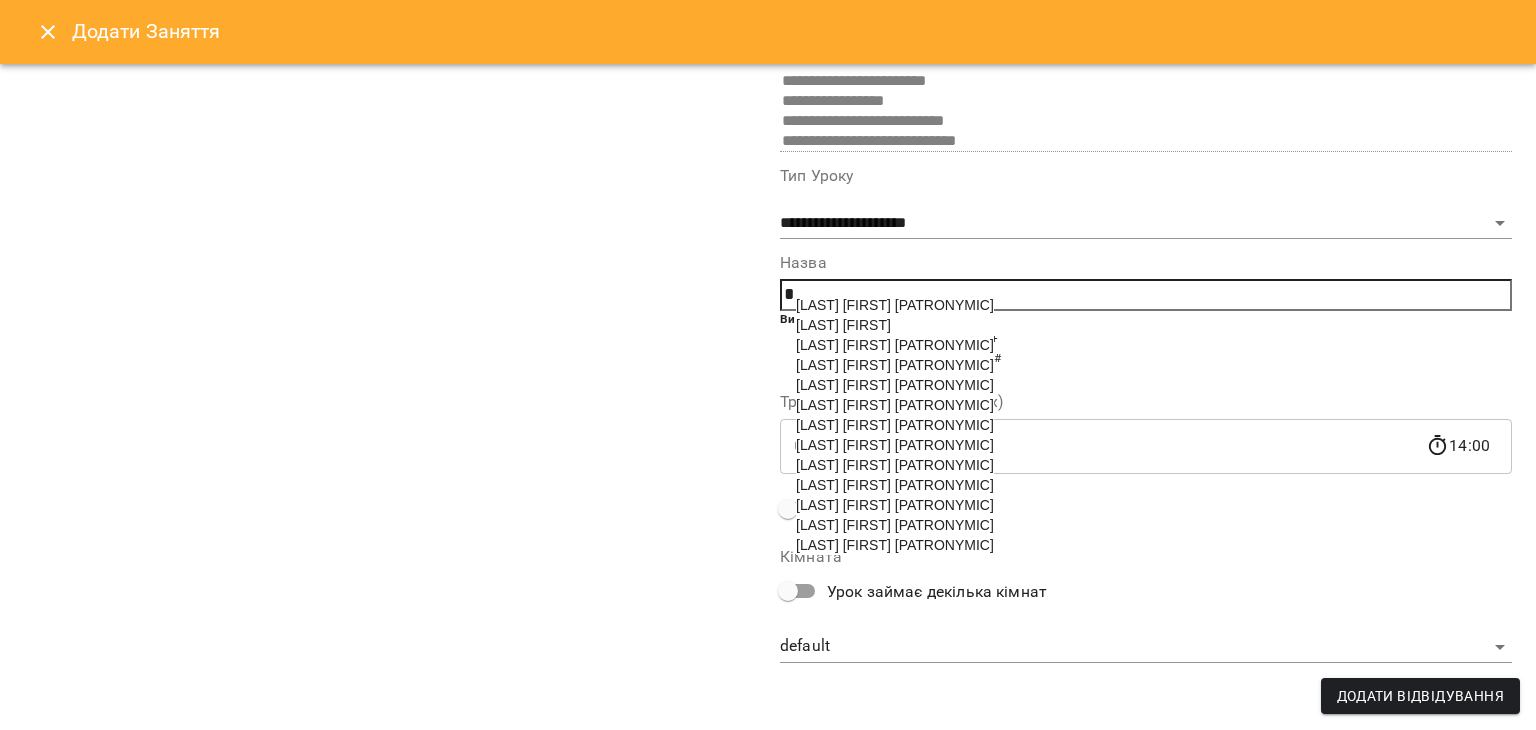 scroll, scrollTop: 225, scrollLeft: 0, axis: vertical 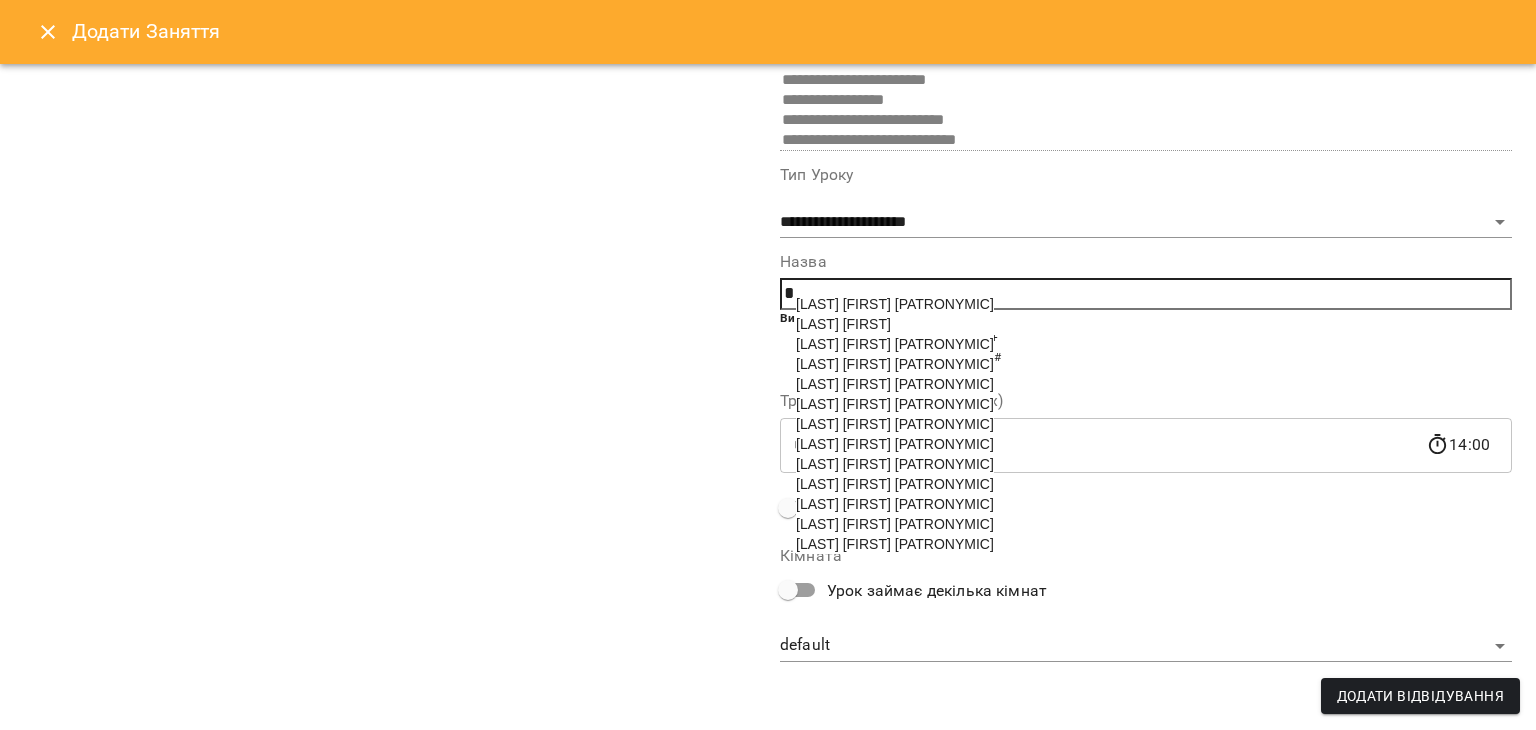 click on "[FIRST] [LAST]" at bounding box center (895, 484) 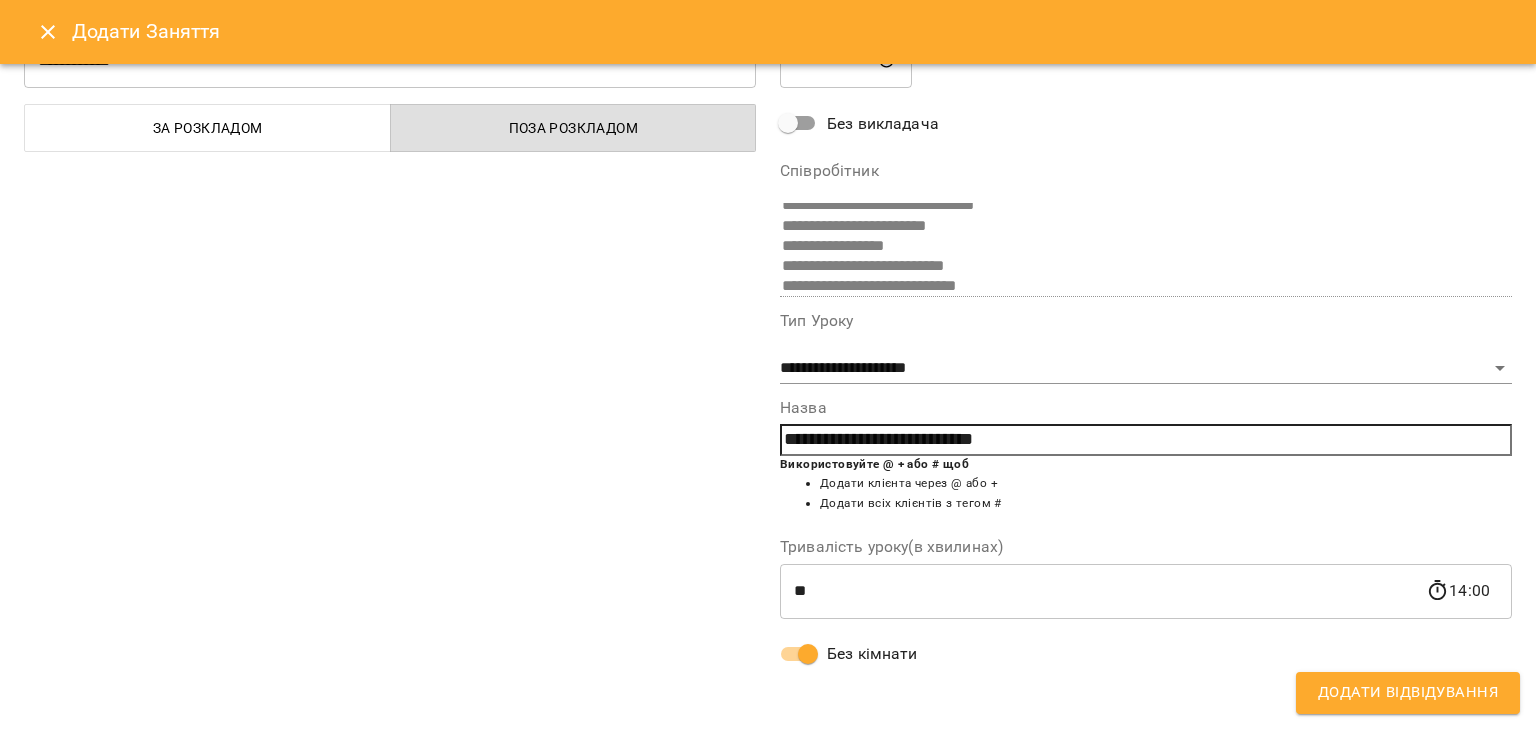 scroll, scrollTop: 79, scrollLeft: 0, axis: vertical 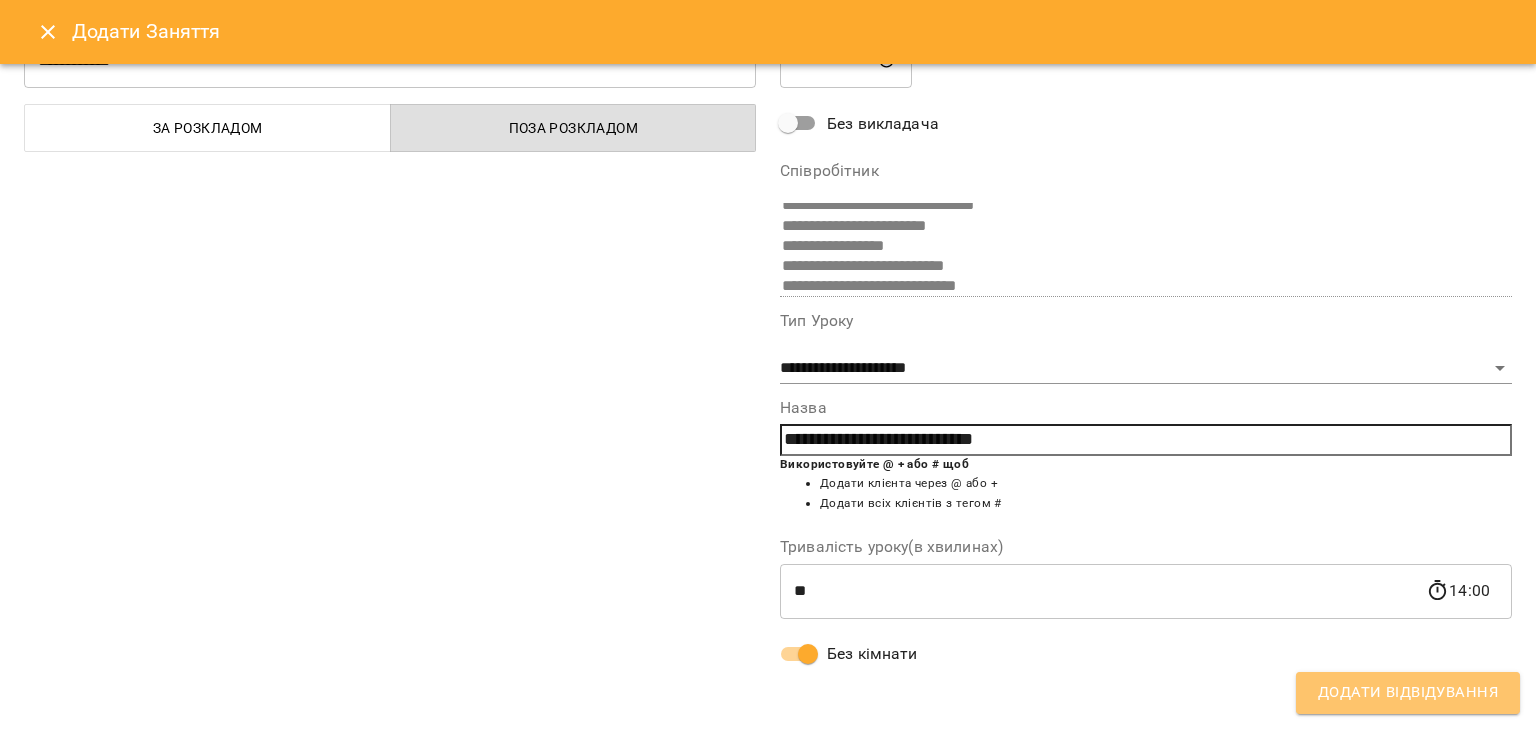 click on "Додати Відвідування" at bounding box center (1408, 693) 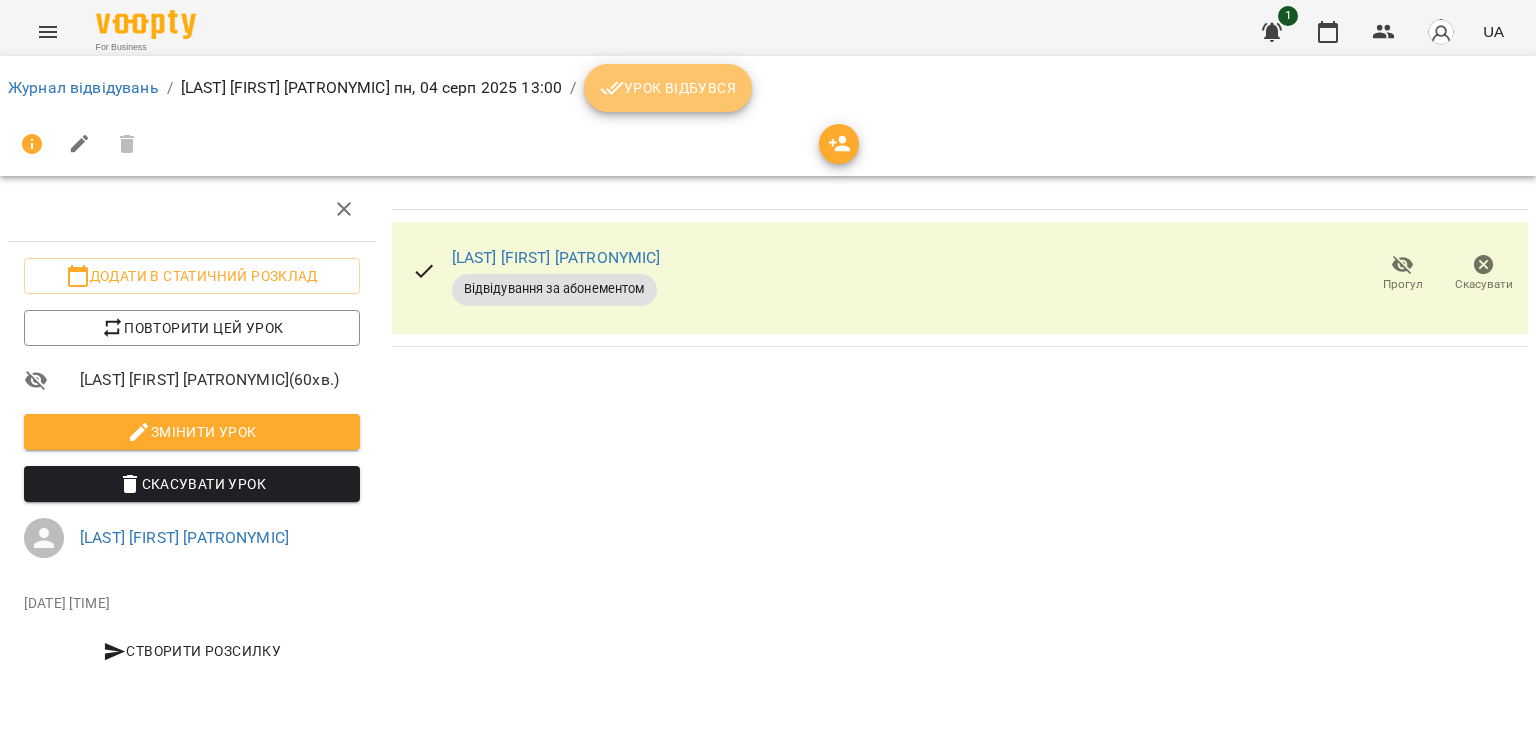 click on "Урок відбувся" at bounding box center (668, 88) 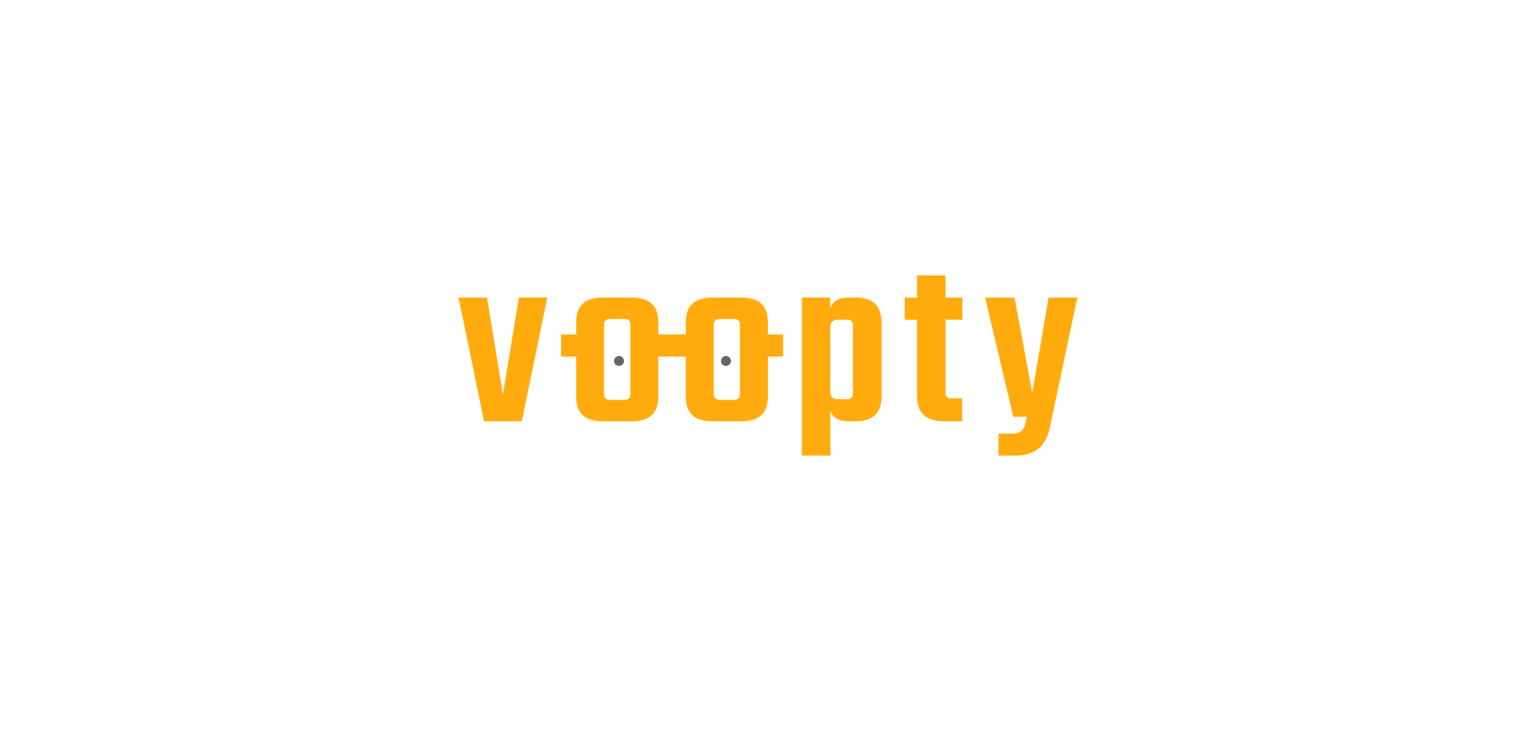 scroll, scrollTop: 0, scrollLeft: 0, axis: both 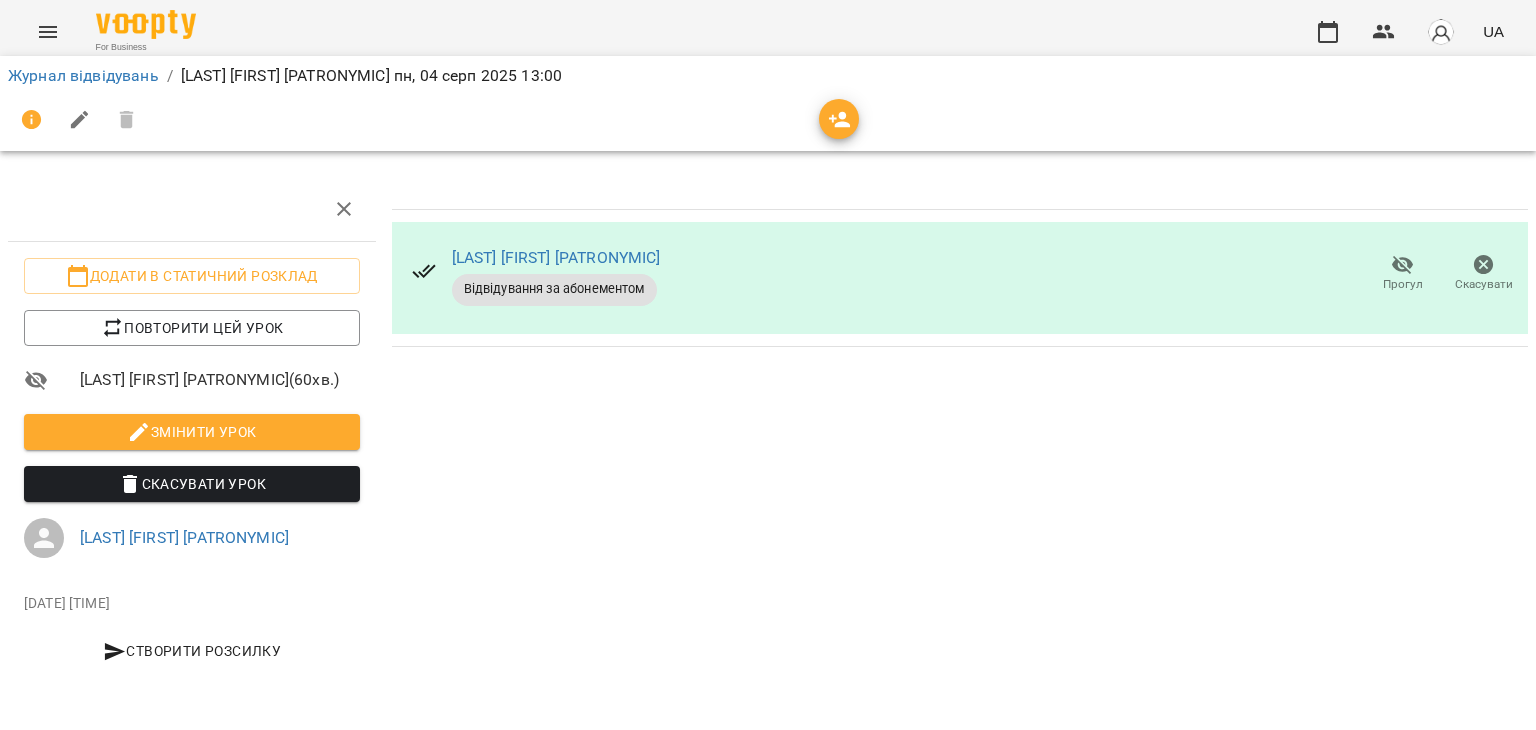 click 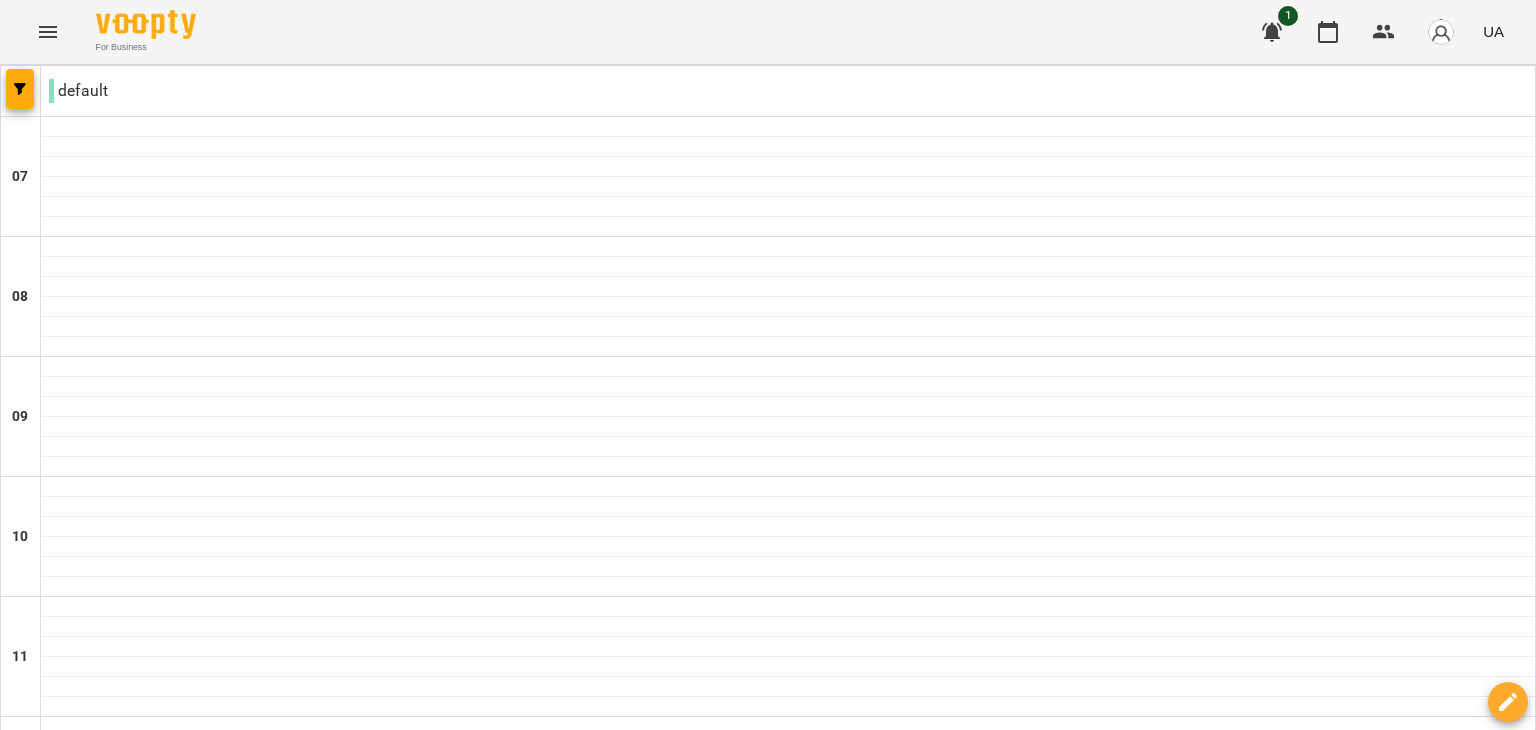 scroll, scrollTop: 800, scrollLeft: 0, axis: vertical 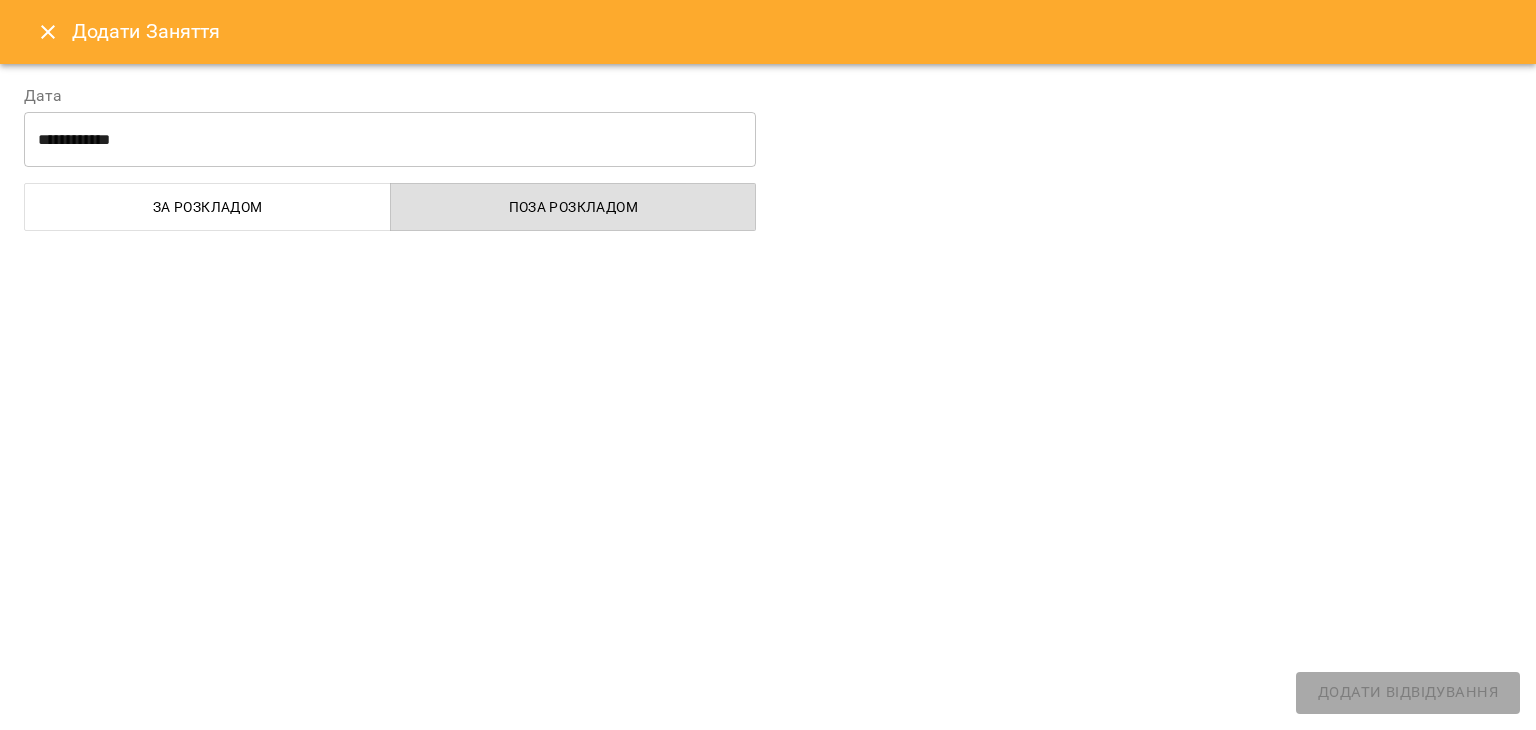 select on "**********" 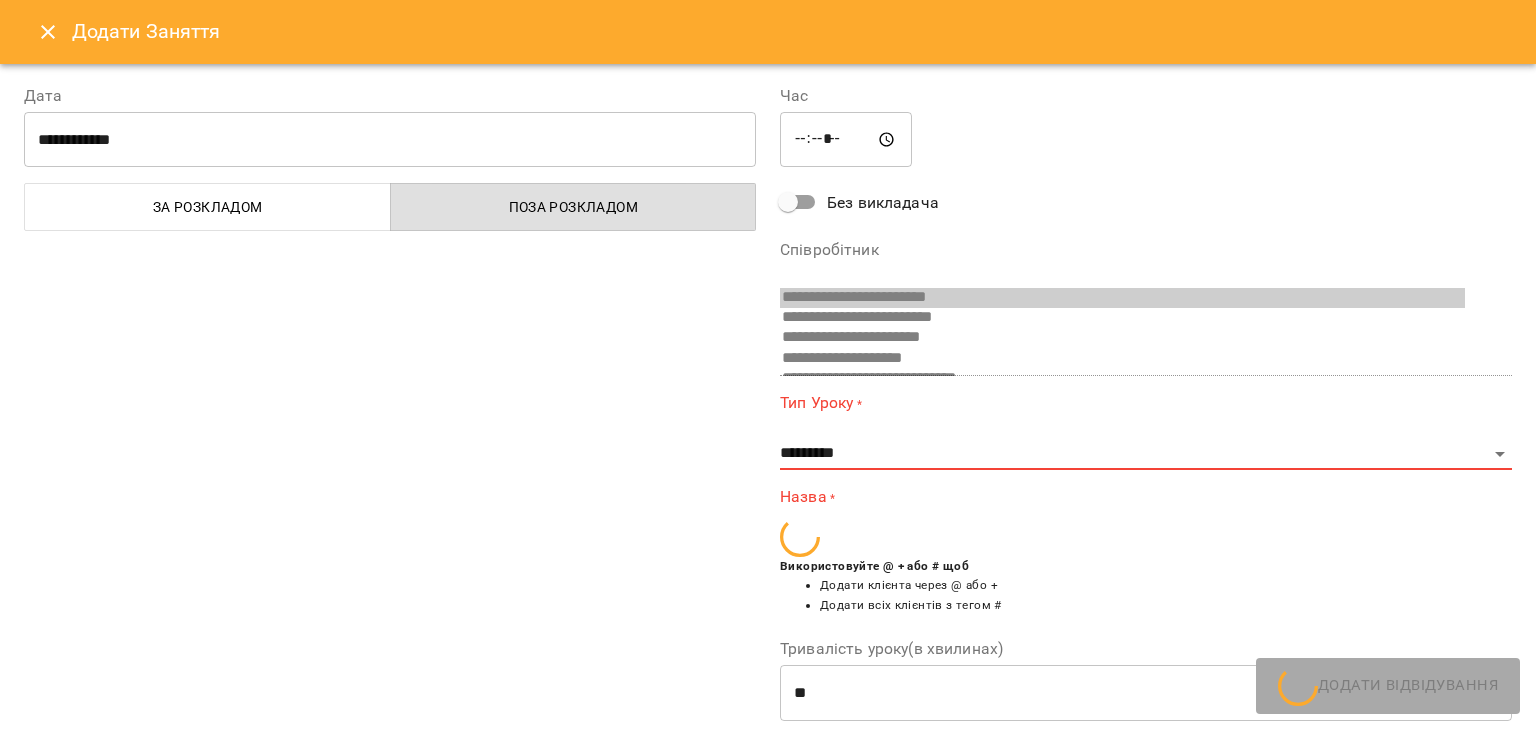 scroll, scrollTop: 154, scrollLeft: 0, axis: vertical 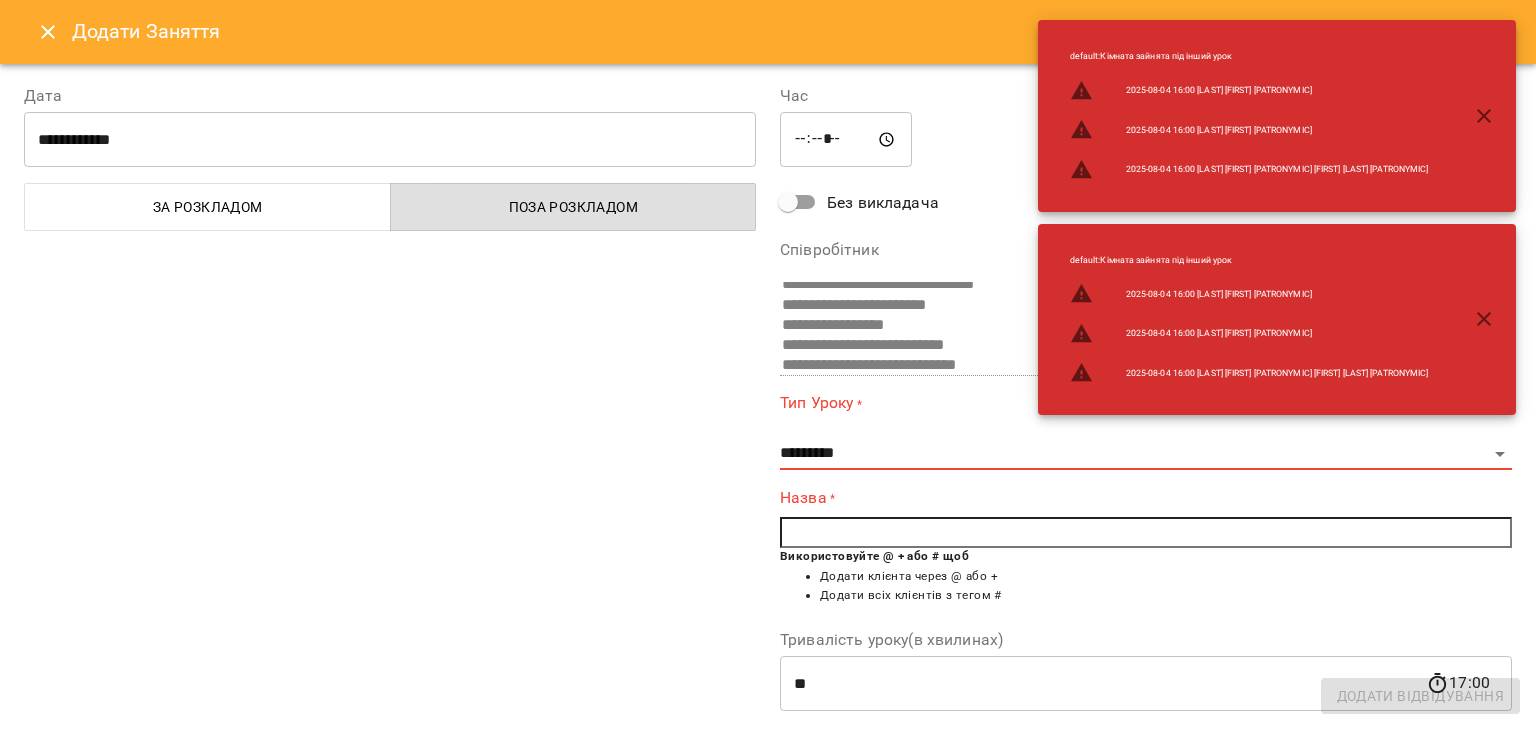 click on "**********" at bounding box center [1146, 431] 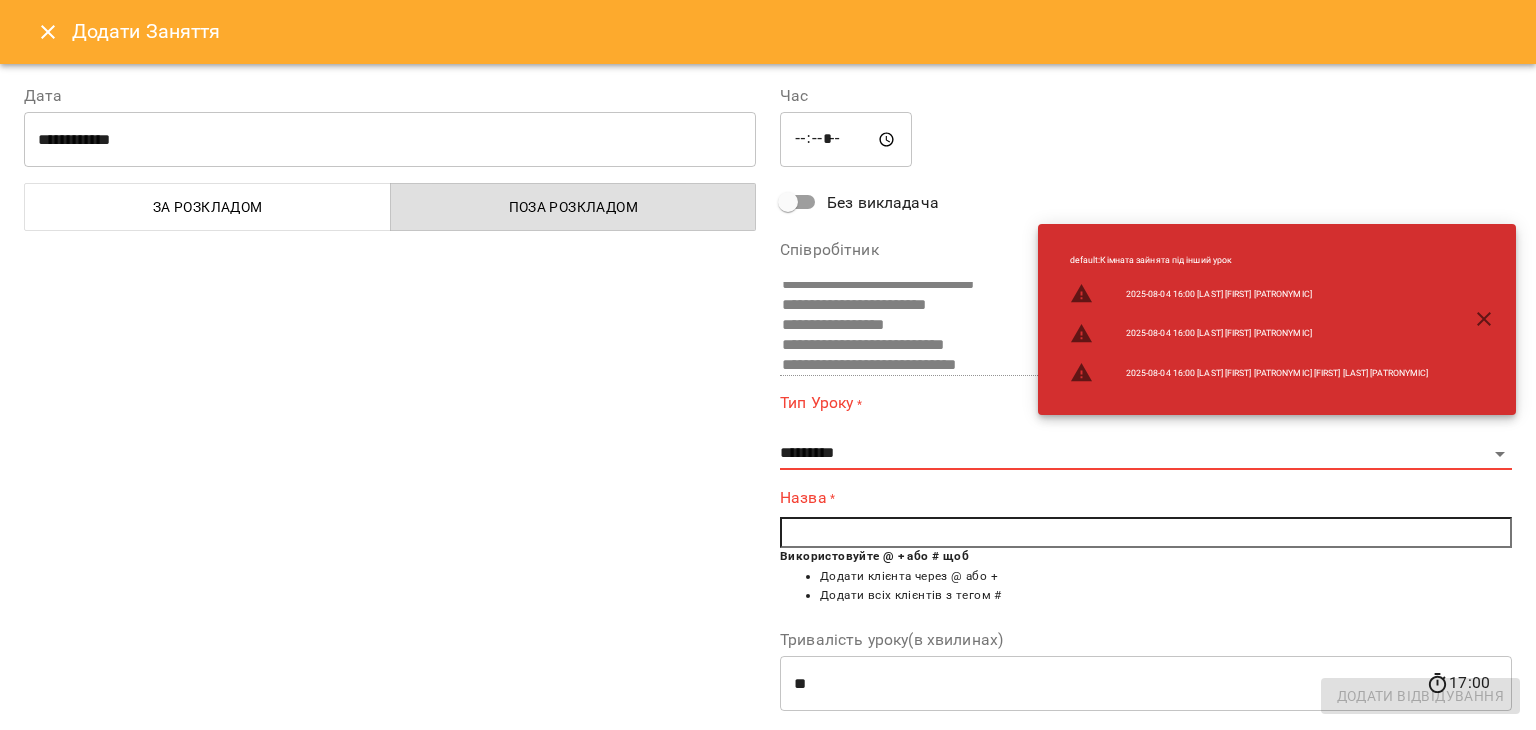 click on "**********" at bounding box center (1146, 431) 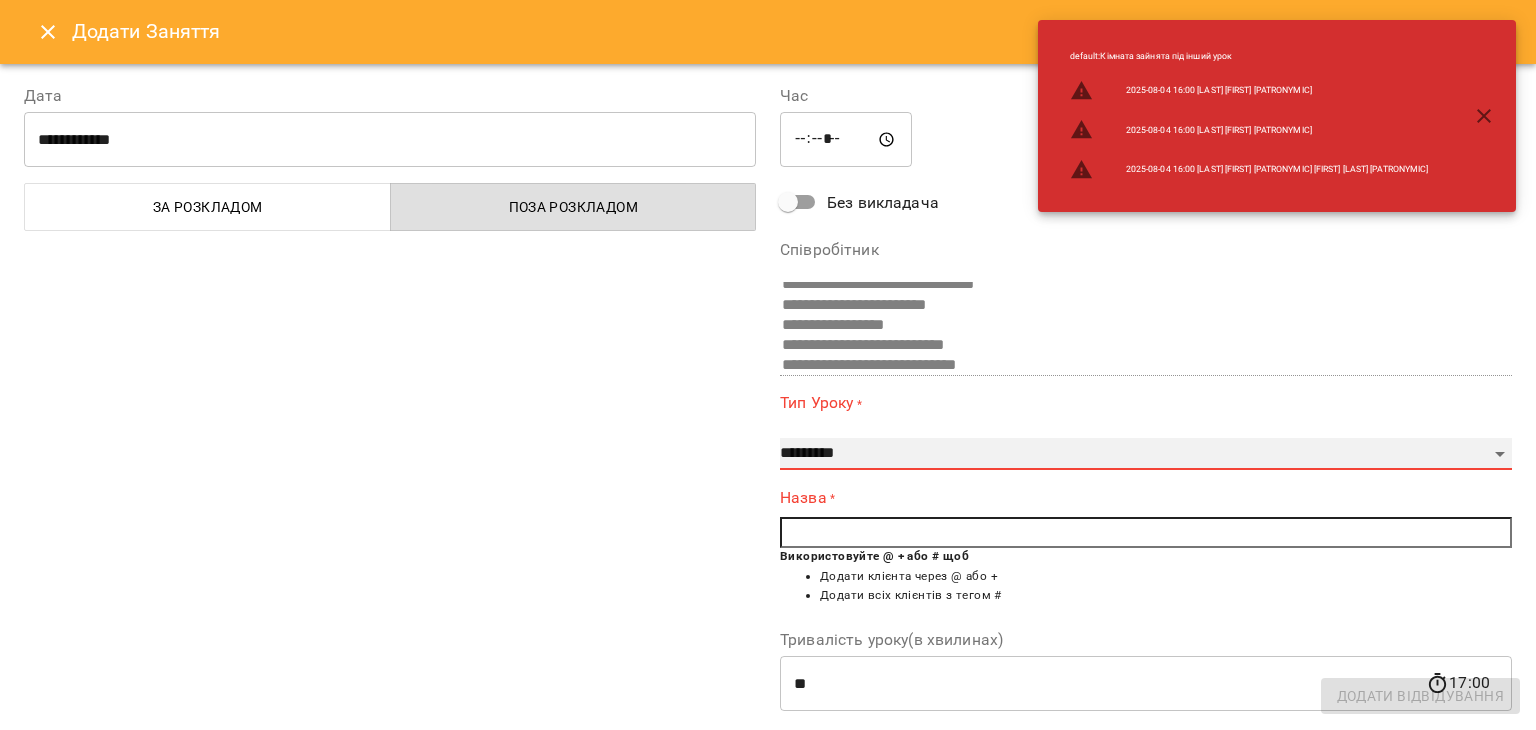 click on "**********" at bounding box center [1146, 454] 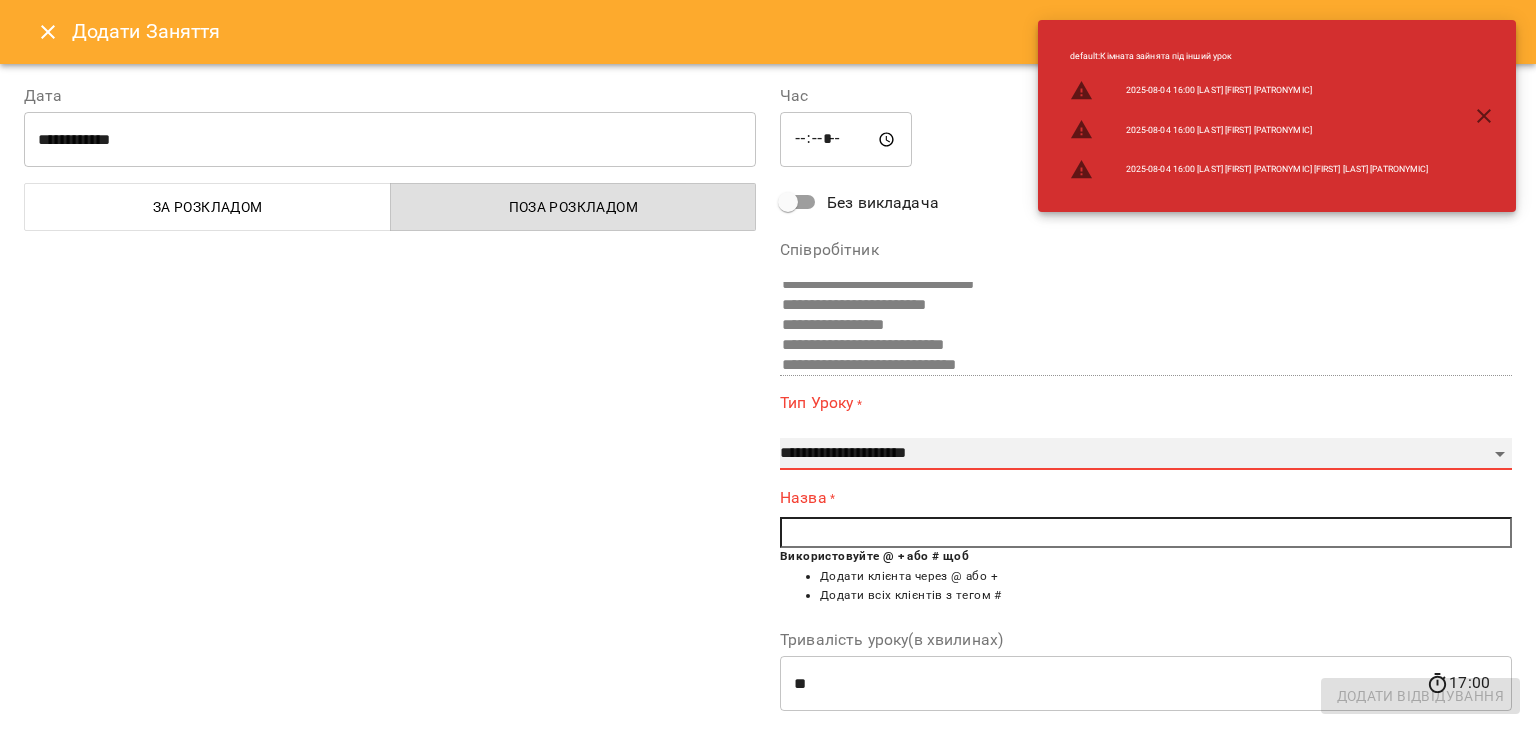 click on "**********" at bounding box center [1146, 454] 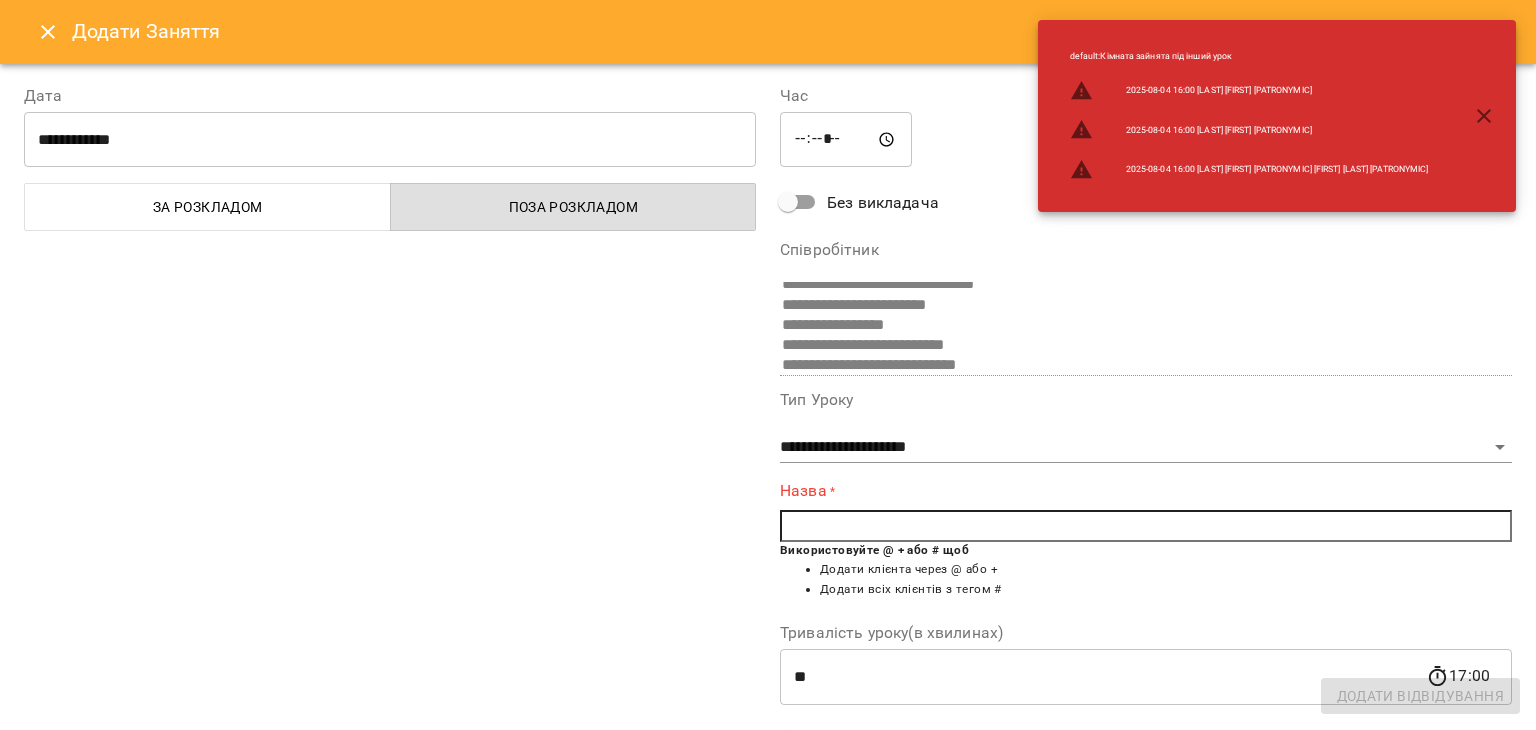 click at bounding box center [1146, 526] 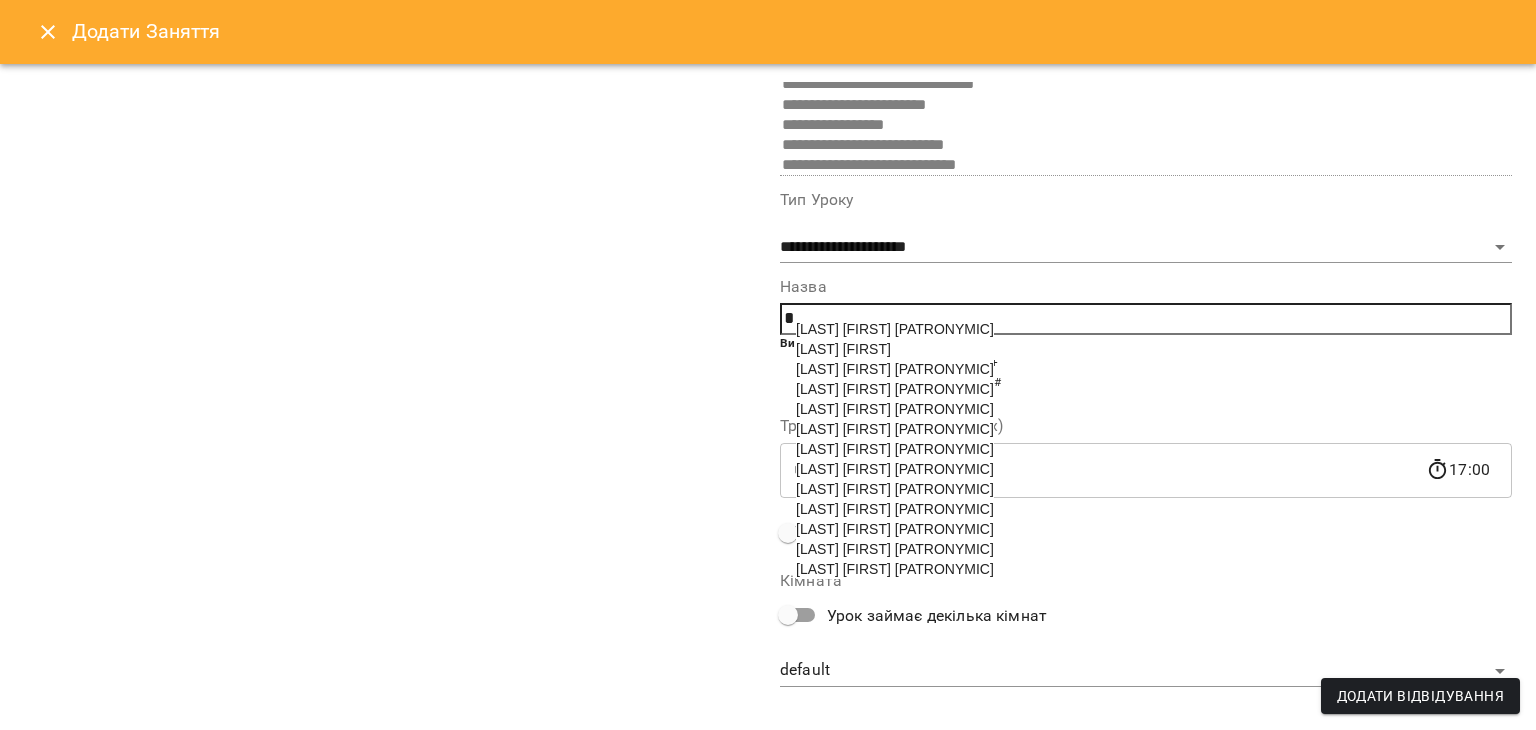 scroll, scrollTop: 225, scrollLeft: 0, axis: vertical 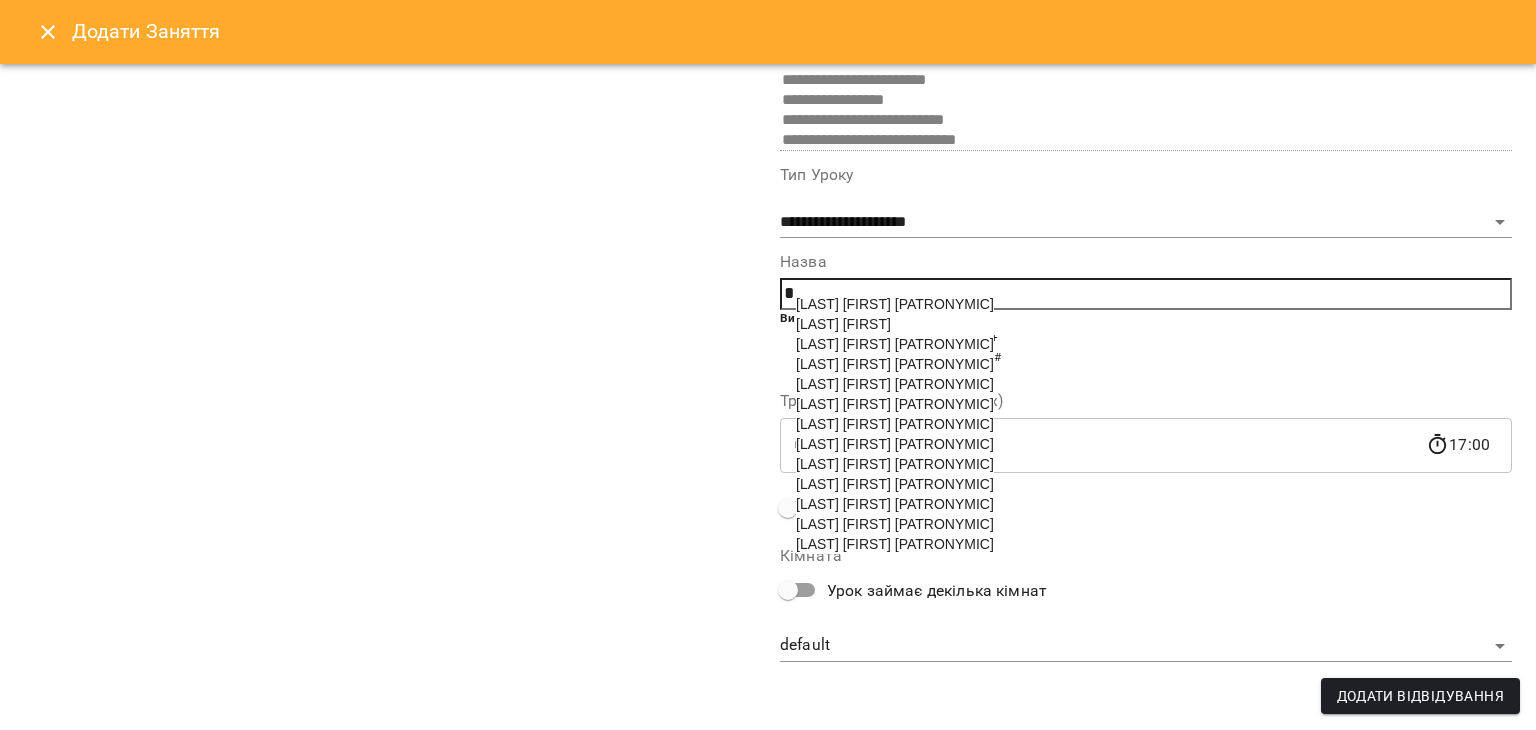 click on "[FIRST] [LAST]" at bounding box center [895, 524] 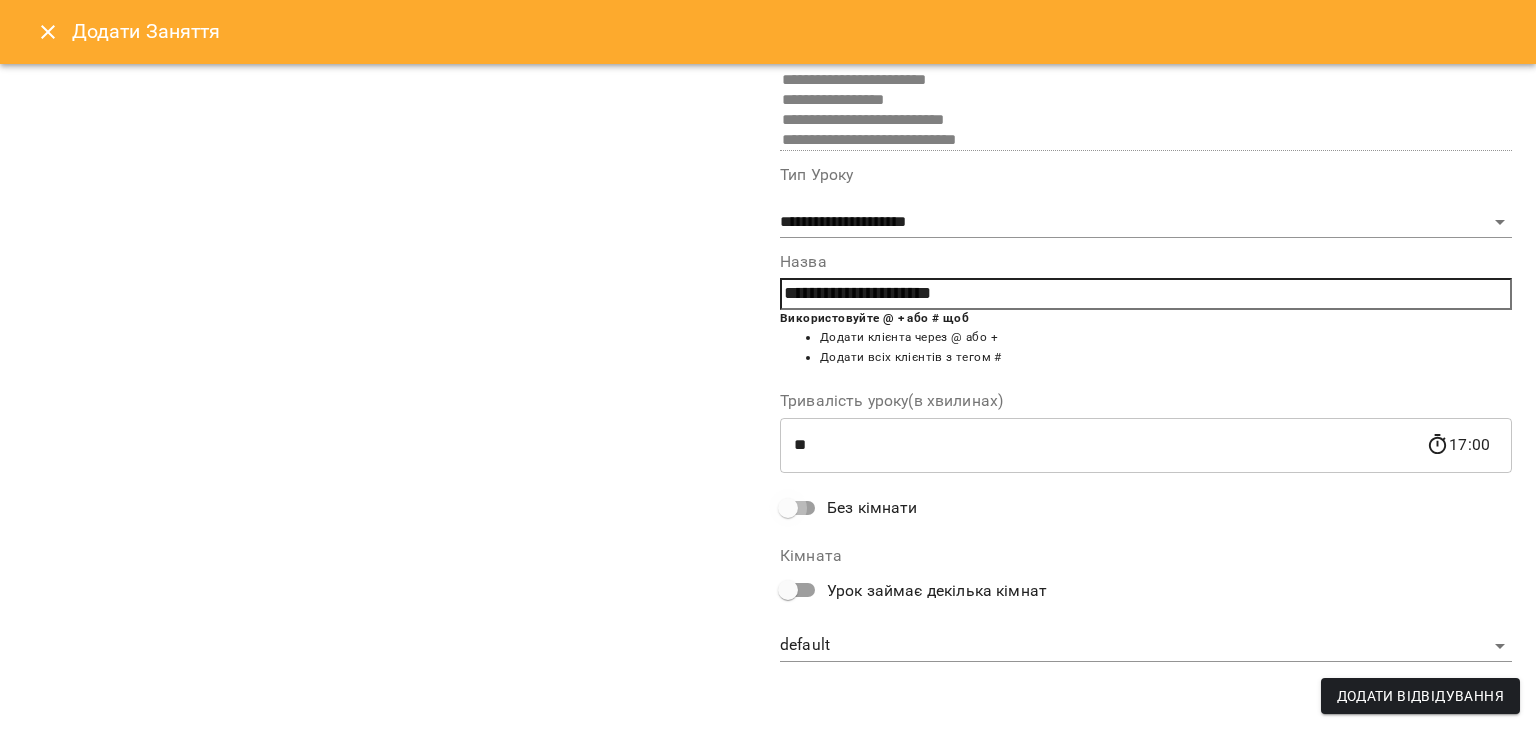 scroll, scrollTop: 79, scrollLeft: 0, axis: vertical 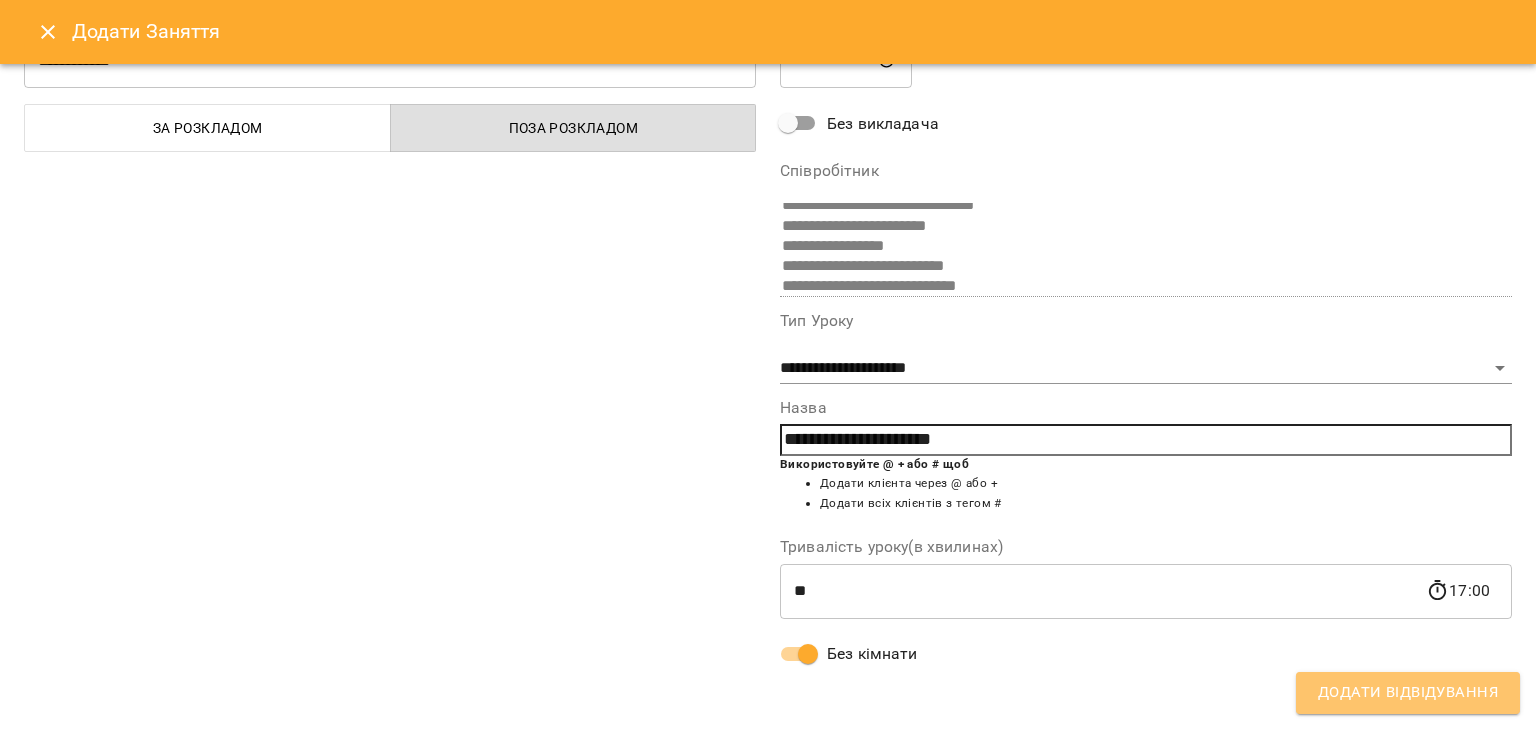 click on "Додати Відвідування" at bounding box center (1408, 693) 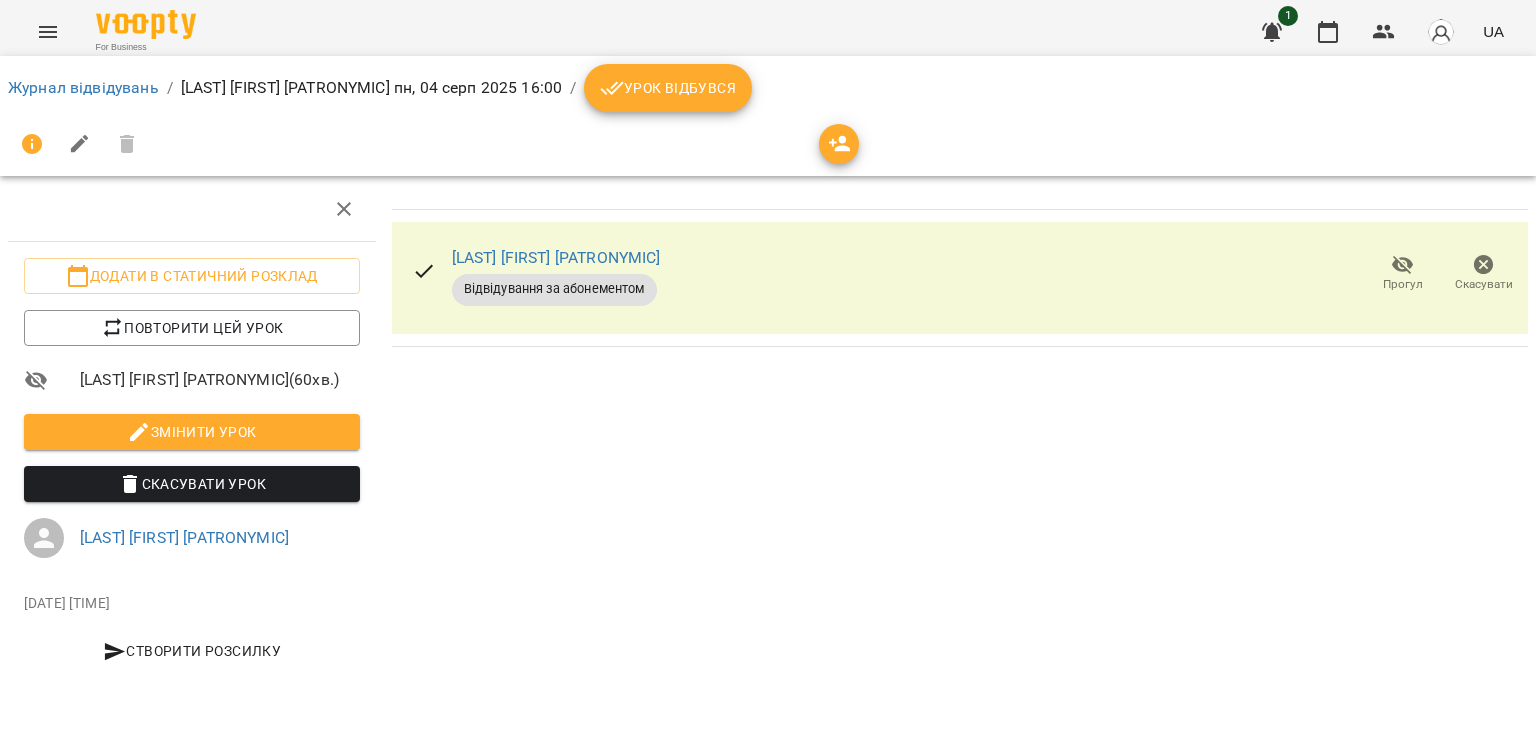click on "Урок відбувся" at bounding box center (668, 88) 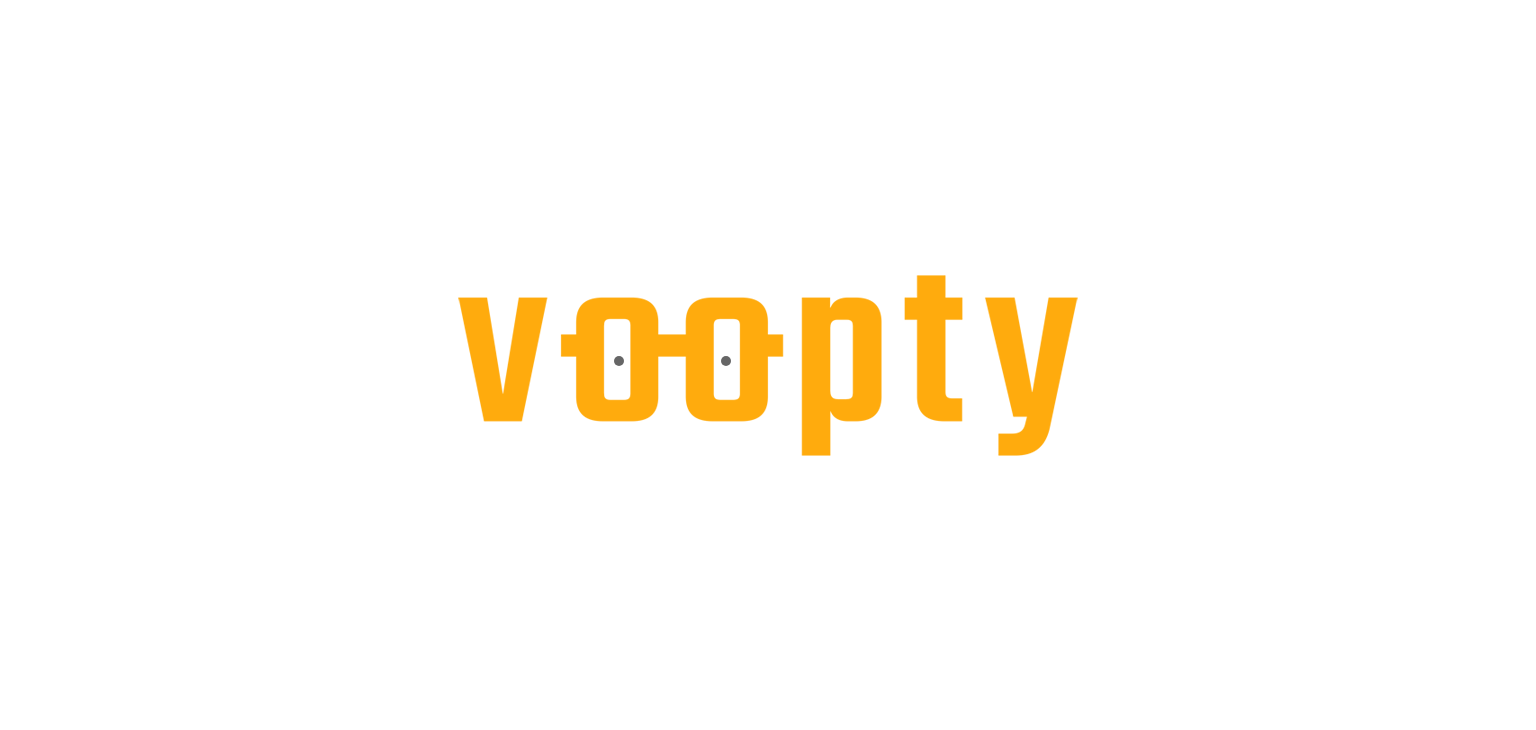 scroll, scrollTop: 0, scrollLeft: 0, axis: both 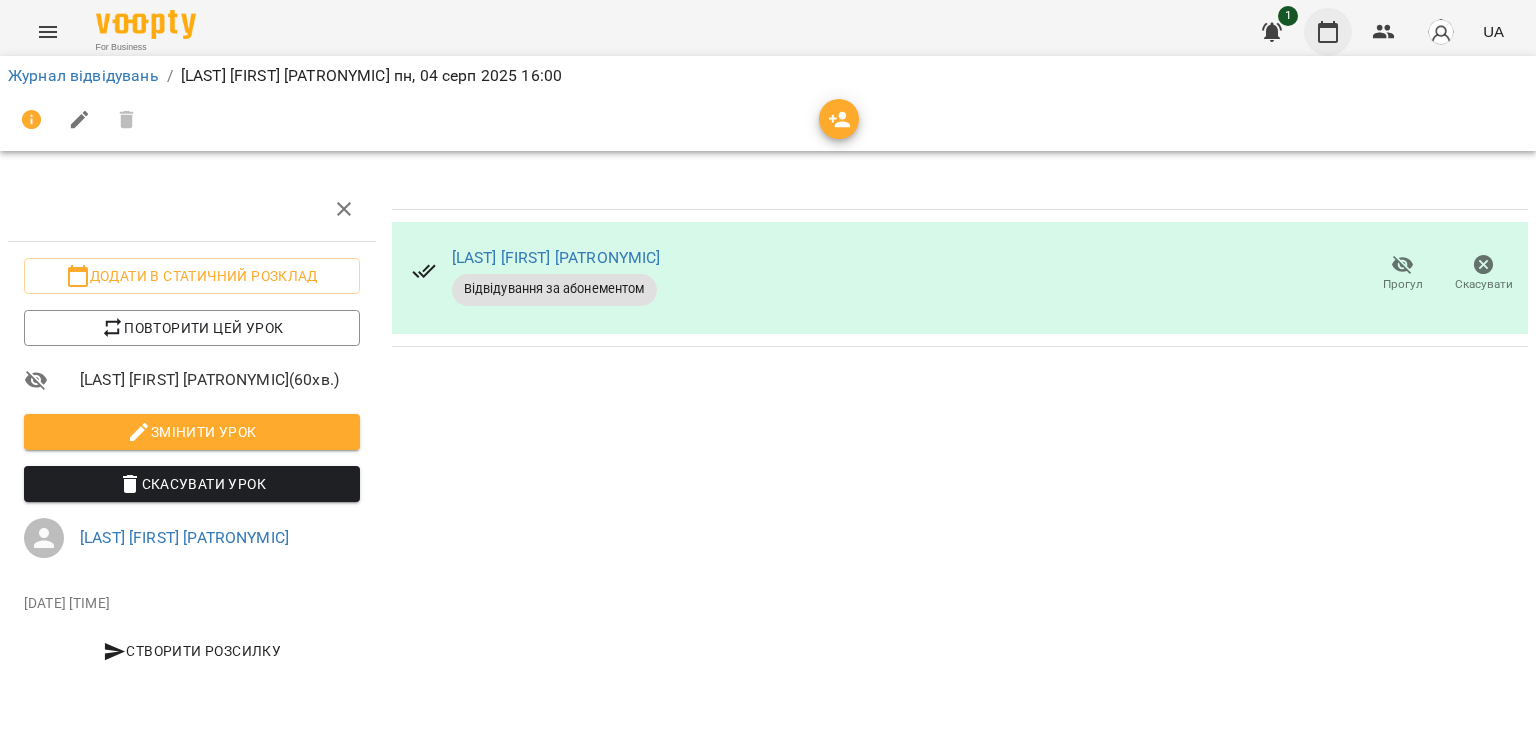 click 